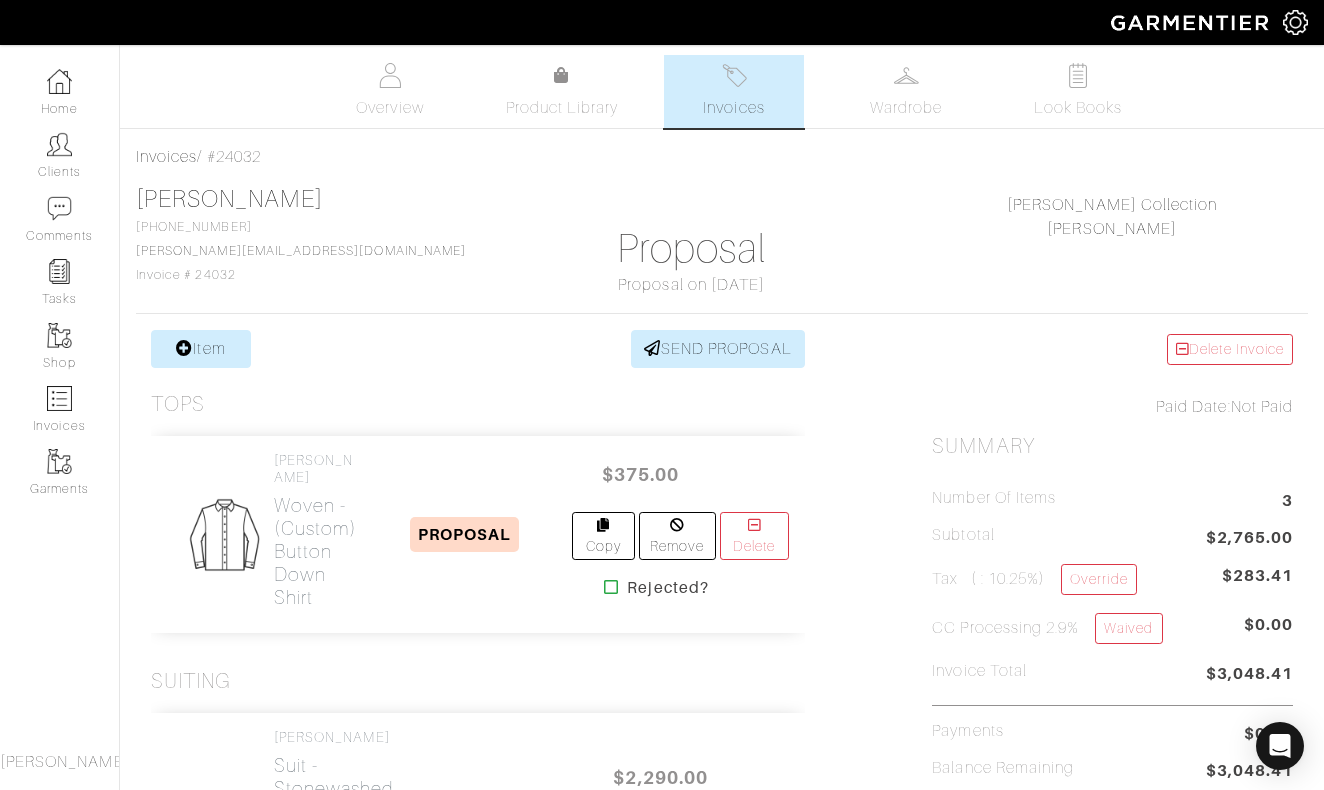 scroll, scrollTop: 0, scrollLeft: 0, axis: both 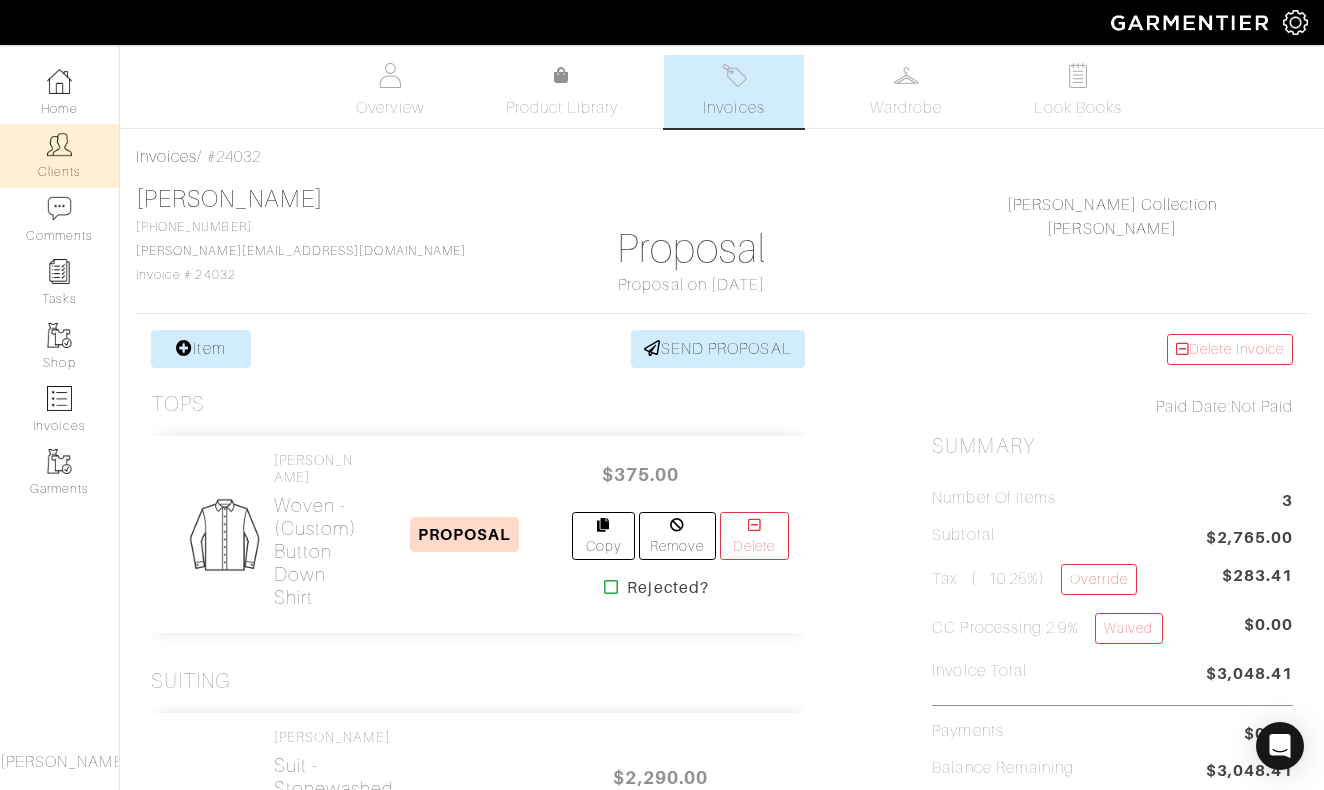 click at bounding box center (59, 144) 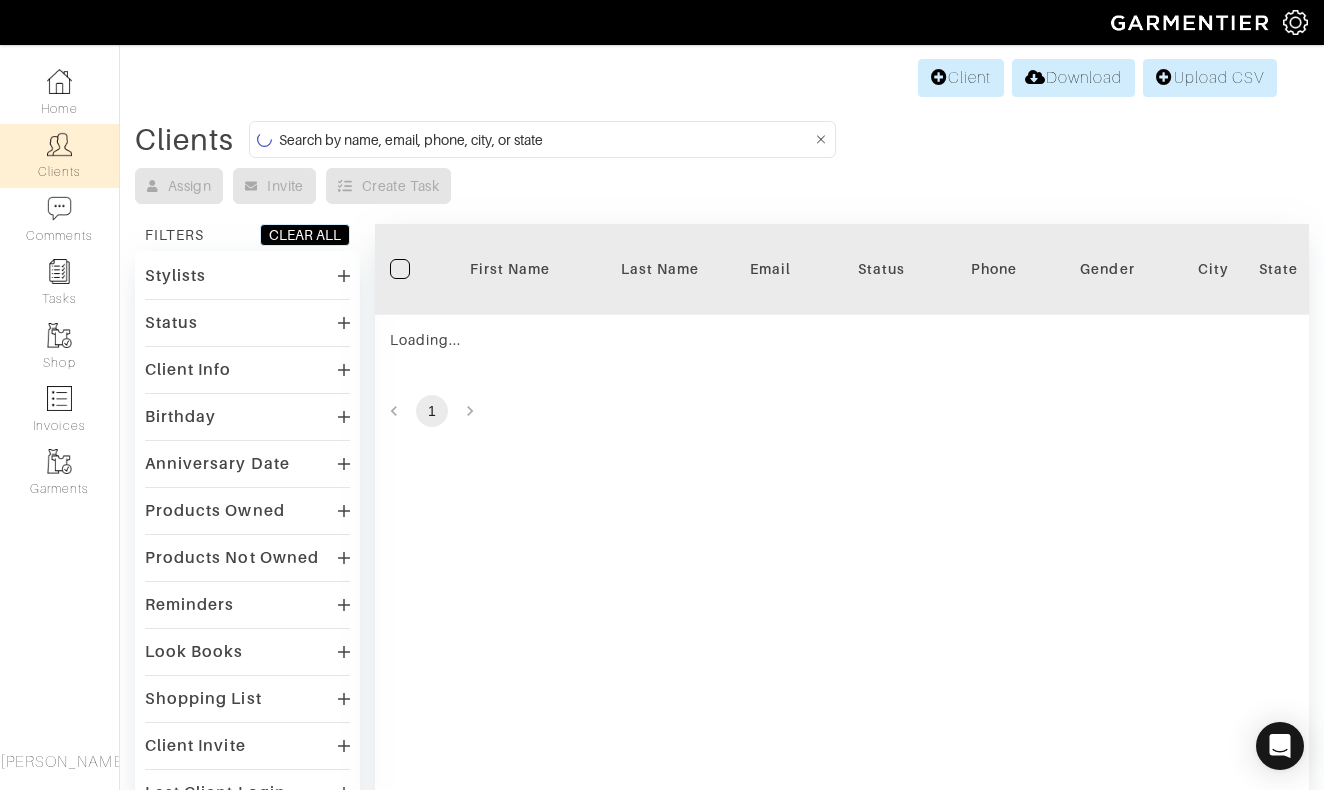 click at bounding box center (545, 139) 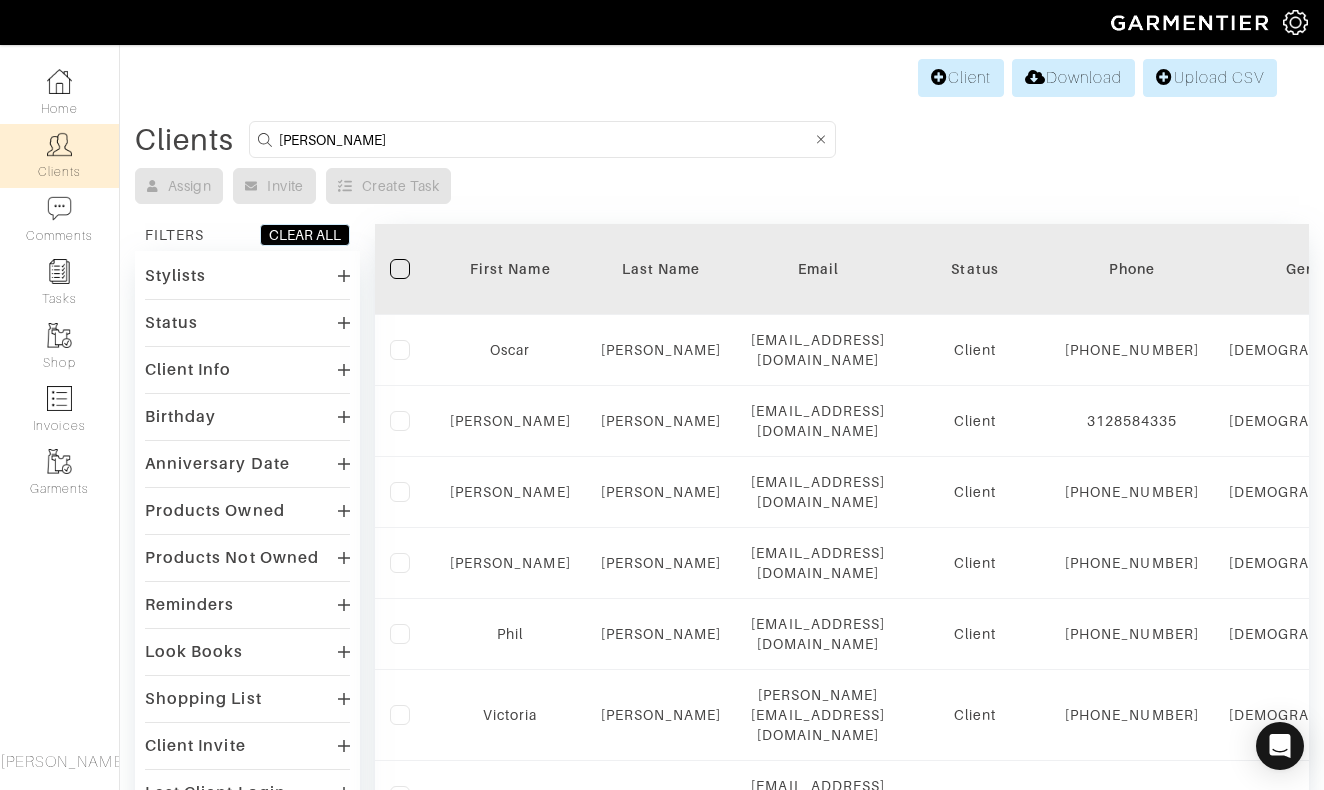 type on "falato" 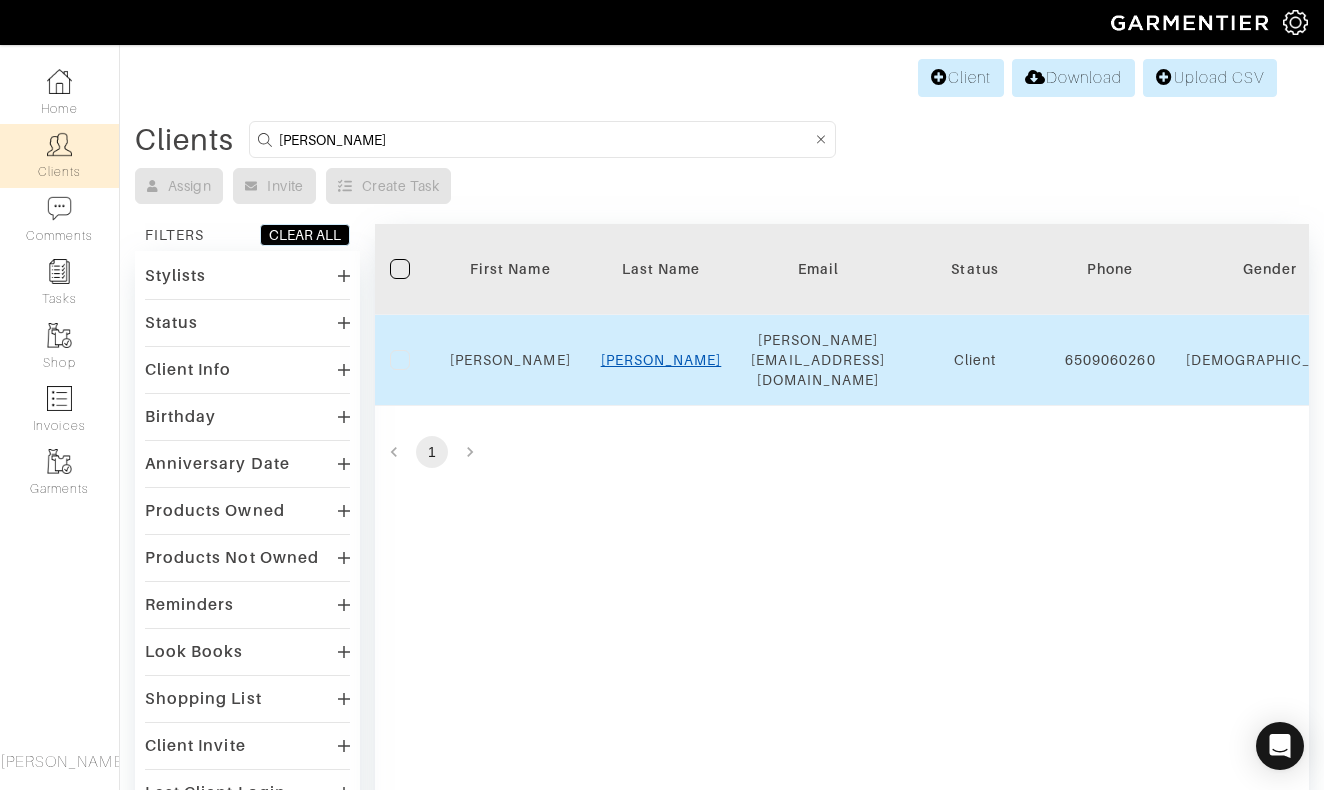 click on "Falato" at bounding box center (661, 360) 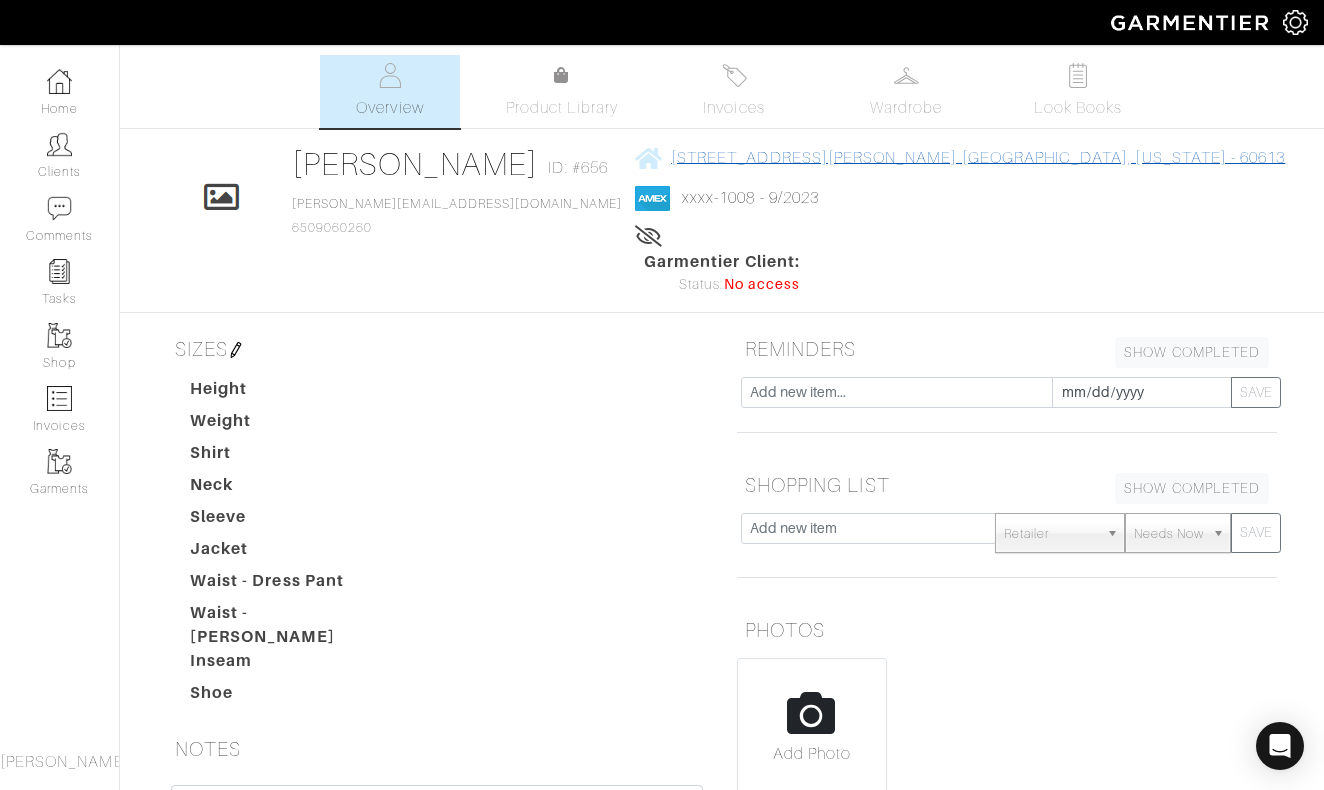 scroll, scrollTop: 0, scrollLeft: 0, axis: both 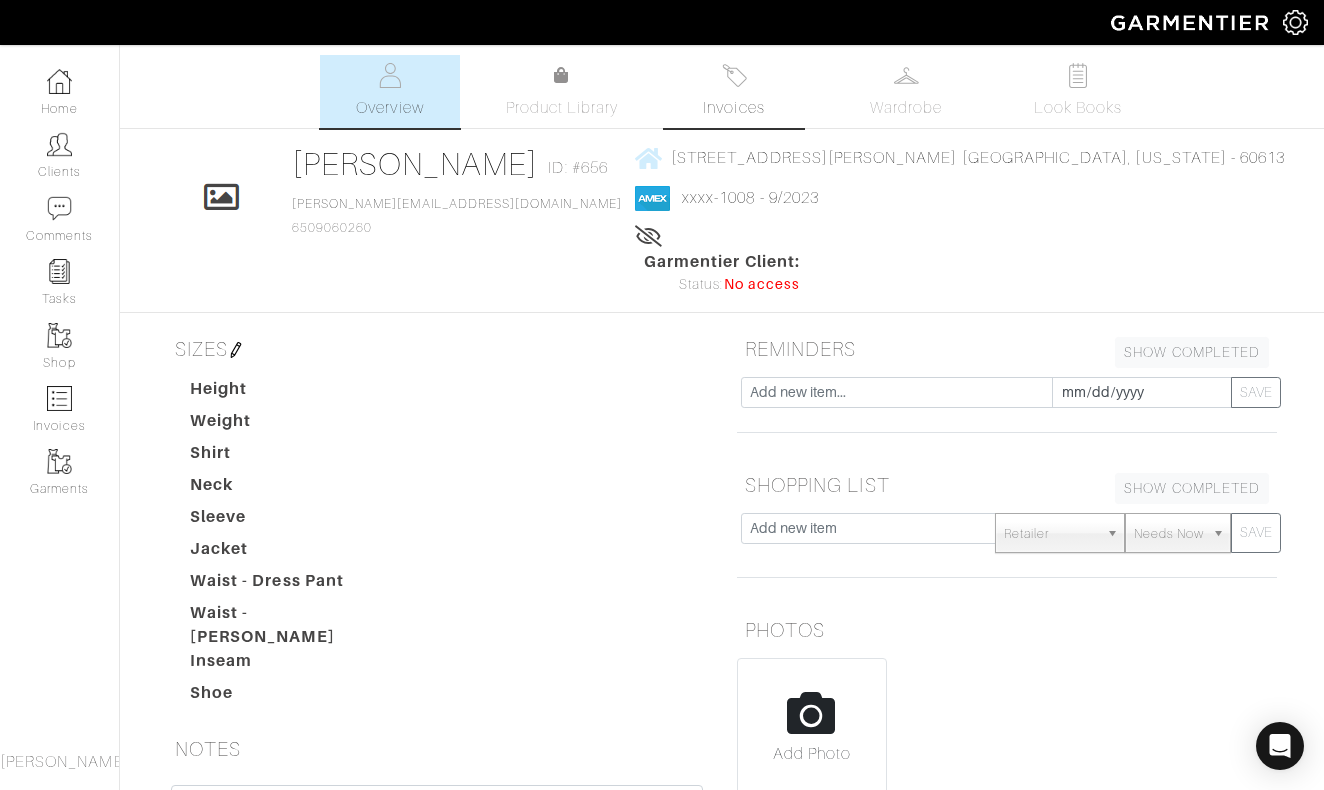 click at bounding box center [734, 75] 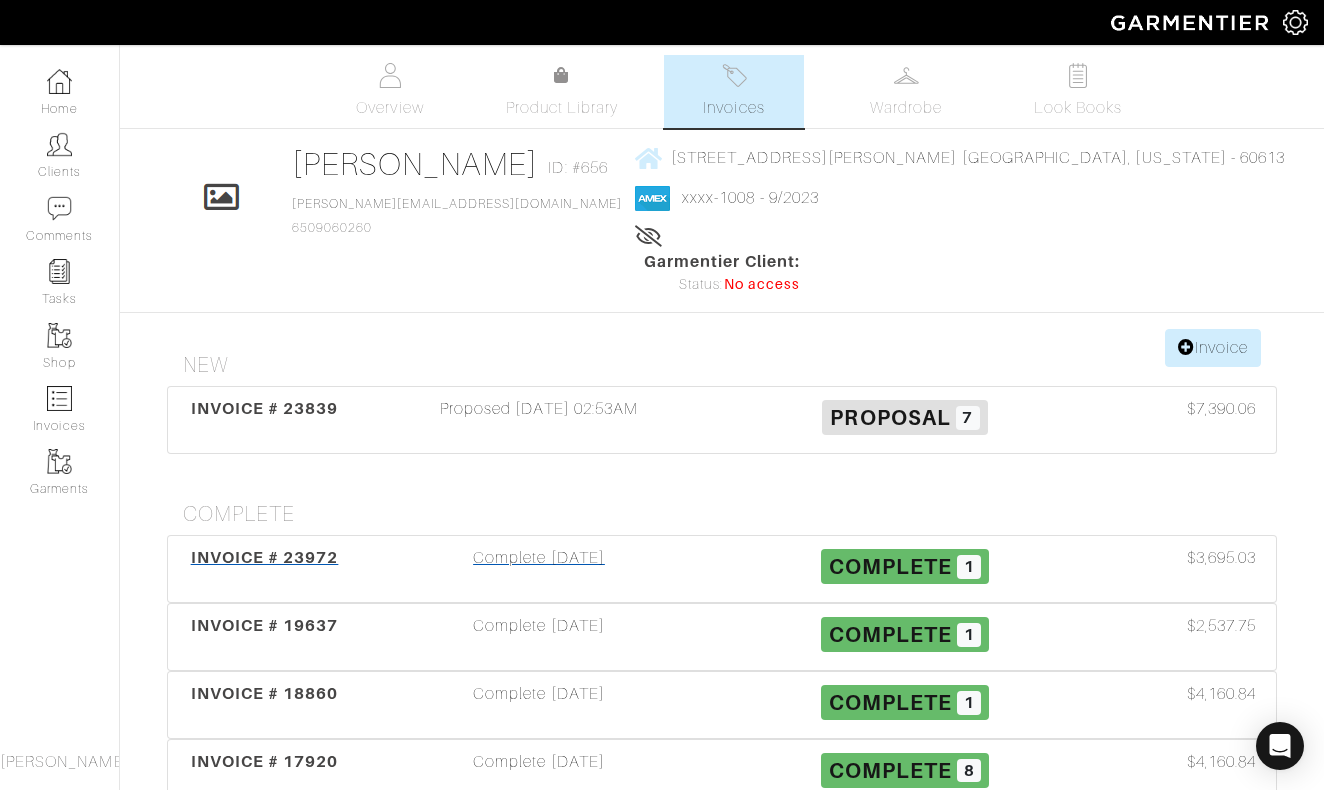 click on "Complete 06/20/25" at bounding box center [539, 569] 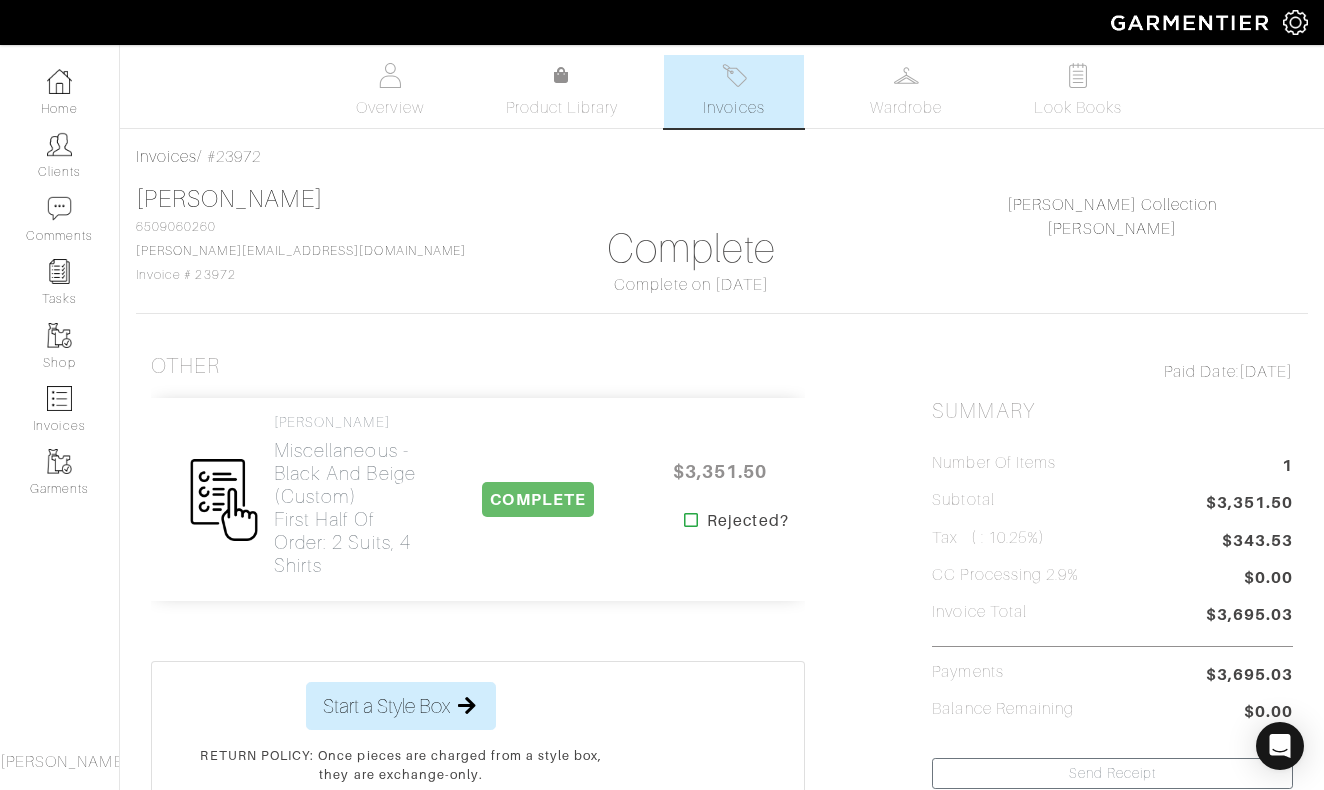 click on "Invoices" at bounding box center [733, 108] 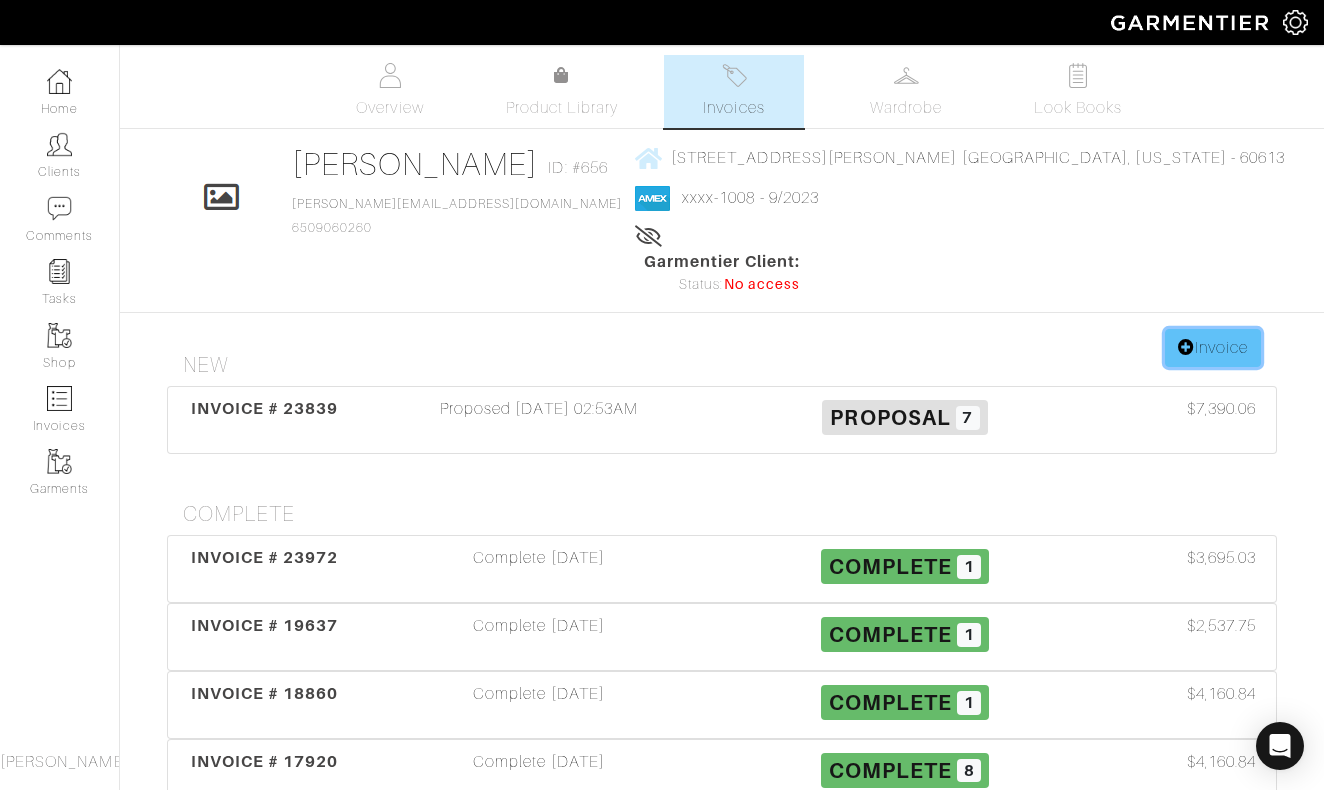 click on "Invoice" at bounding box center [1213, 348] 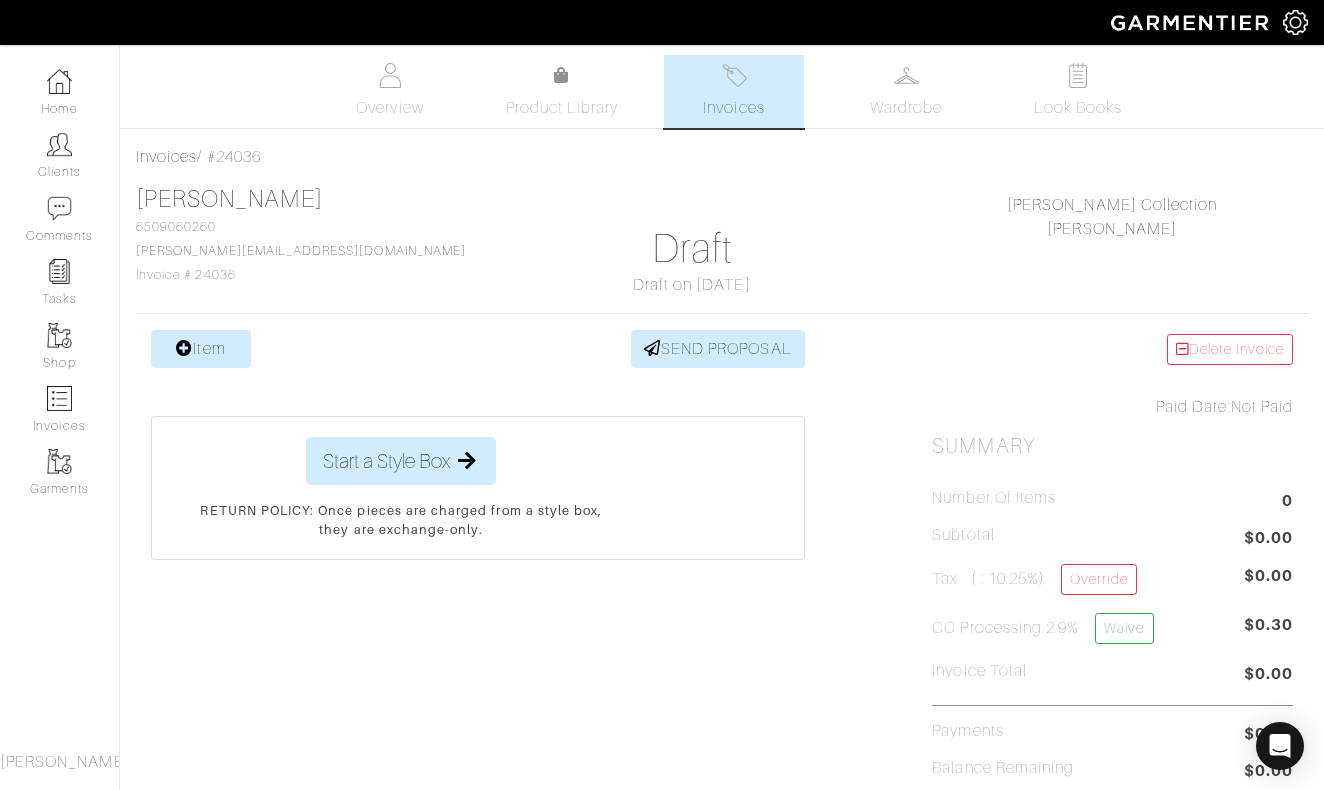 scroll, scrollTop: 0, scrollLeft: 0, axis: both 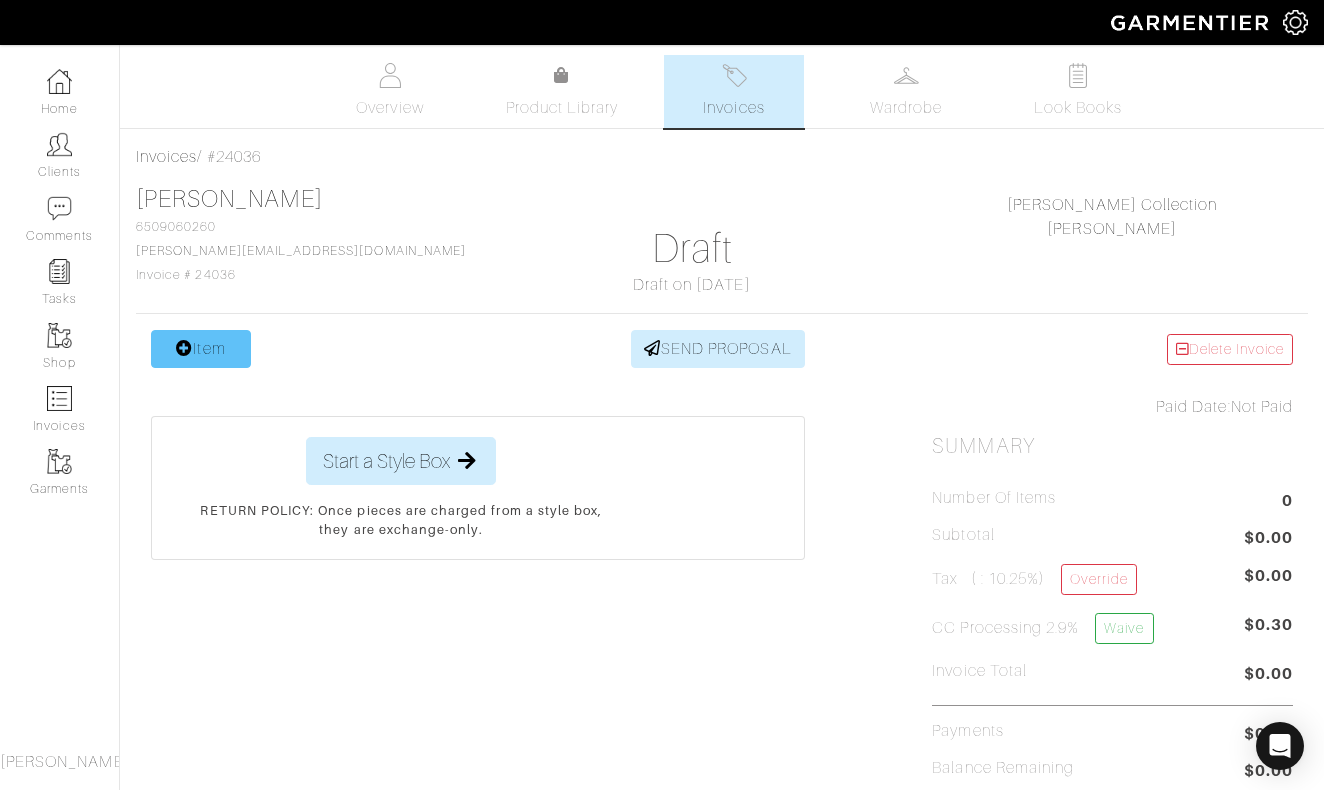 click on "Item" at bounding box center [201, 349] 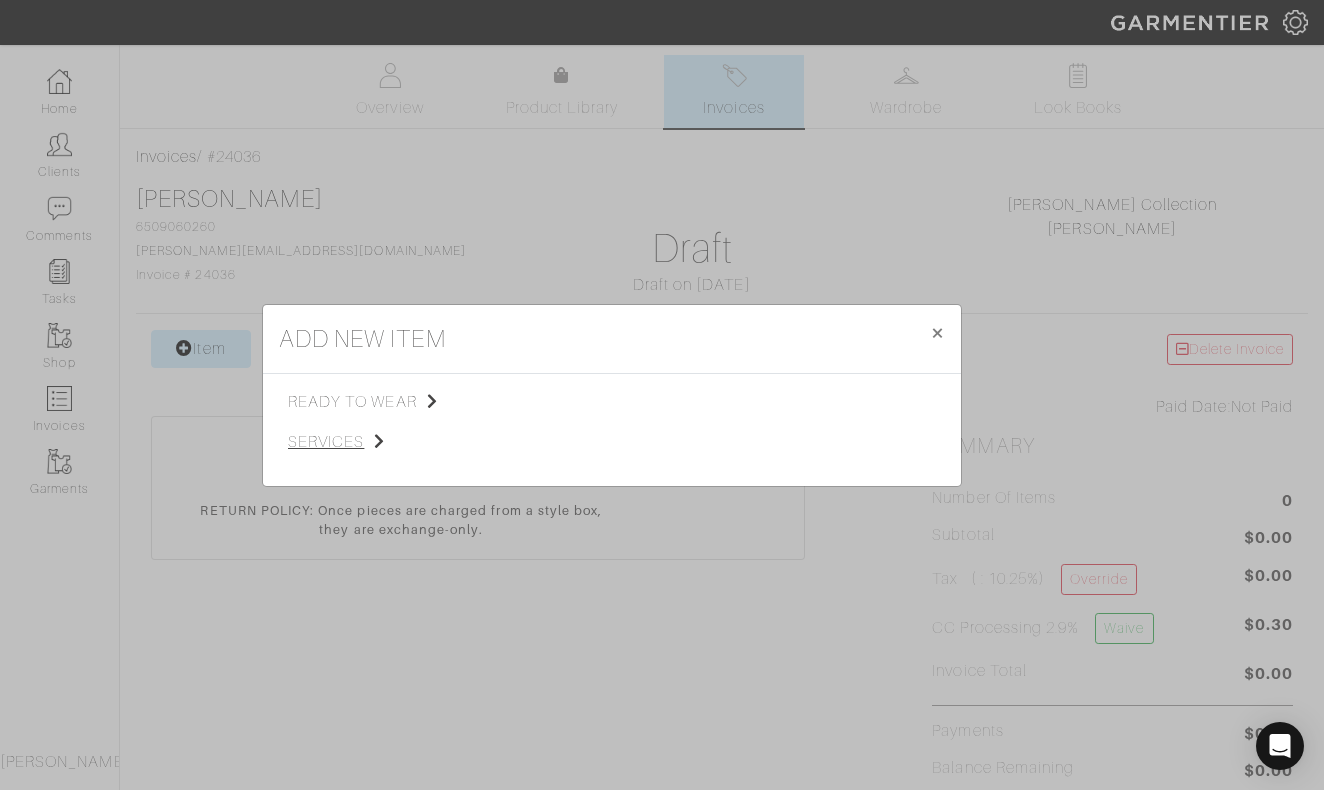 click on "services" at bounding box center (388, 442) 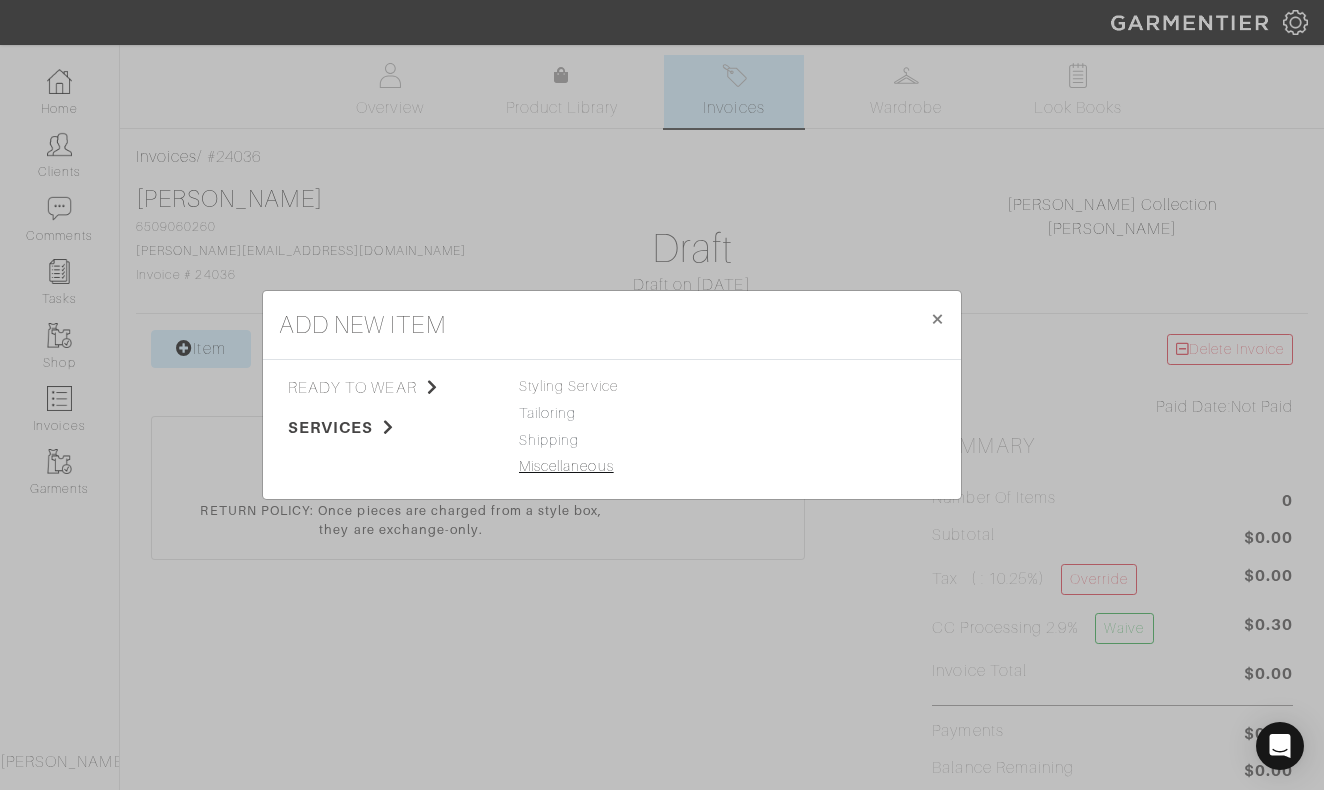 click on "Miscellaneous" at bounding box center [566, 466] 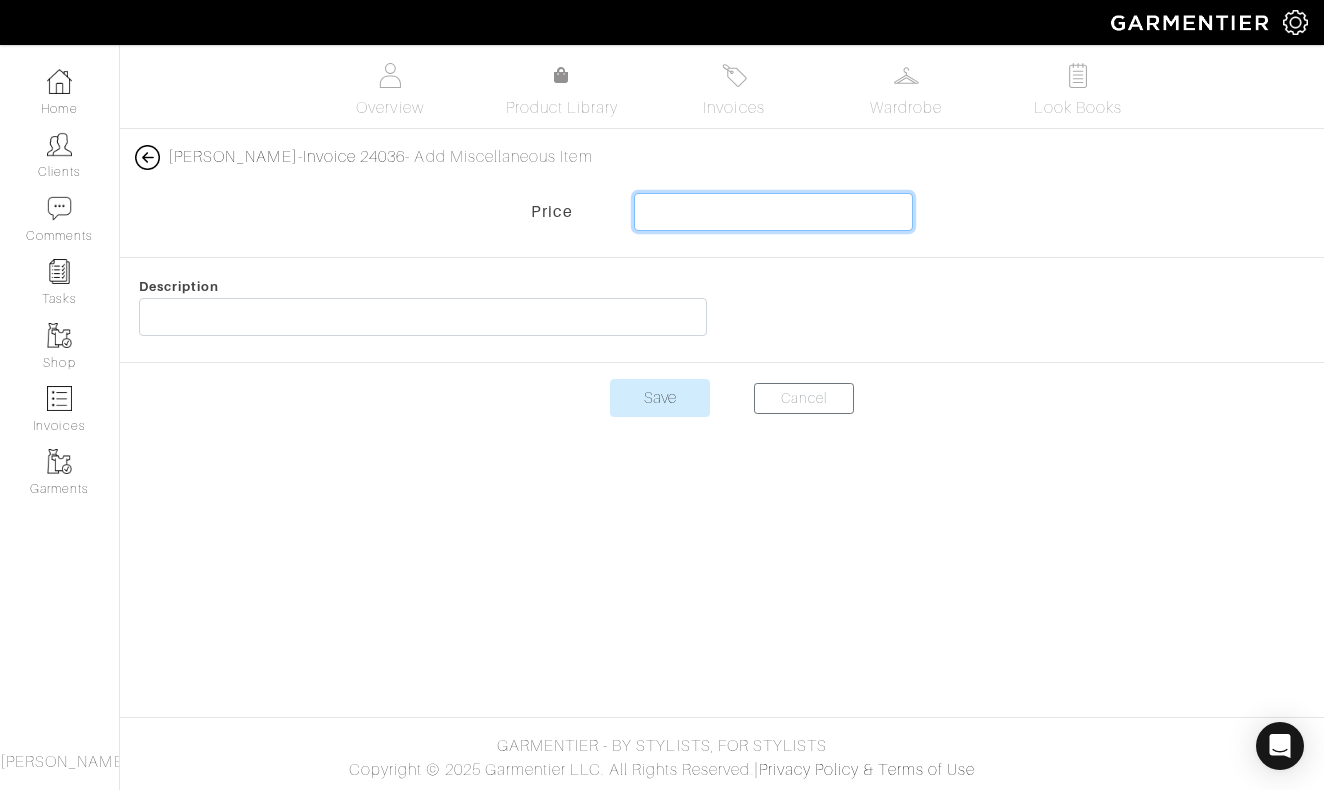 click at bounding box center (773, 212) 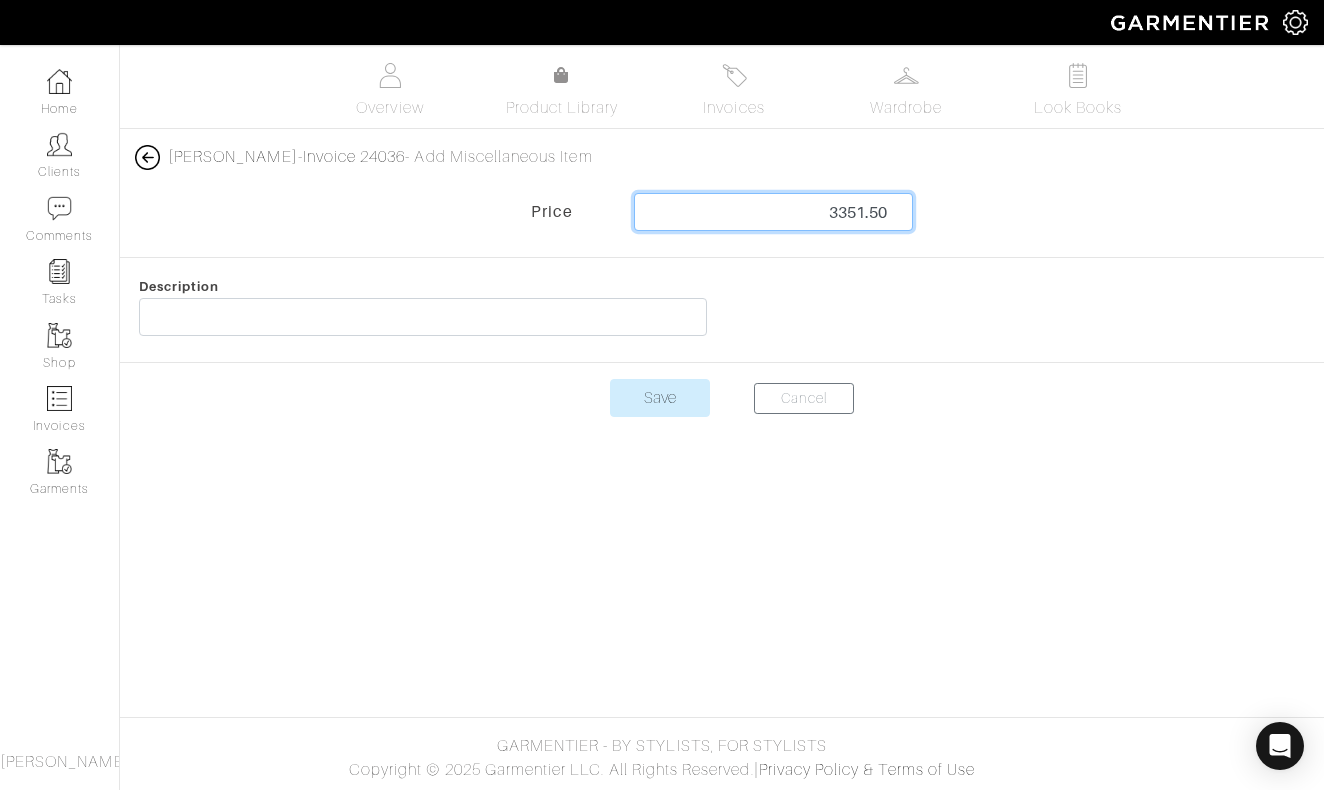 type on "3351.50" 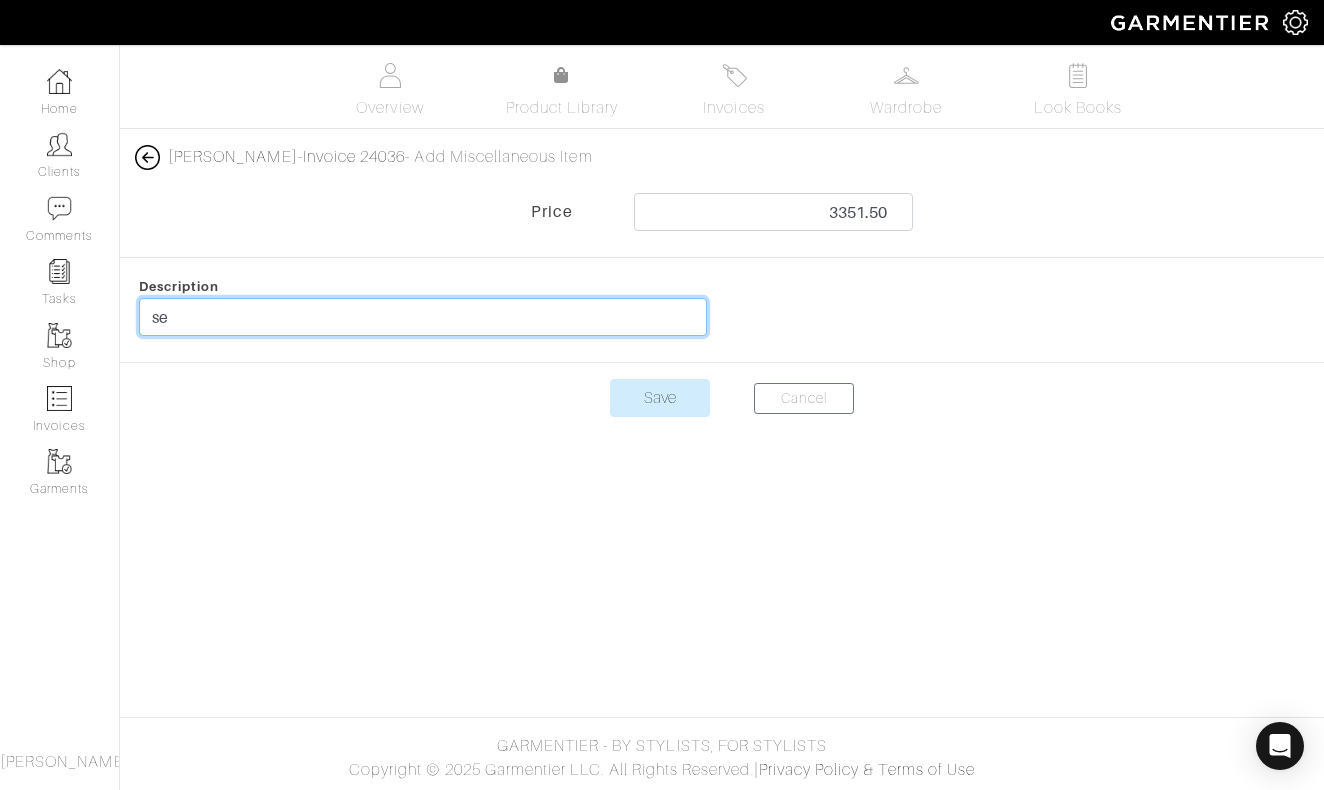 type on "s" 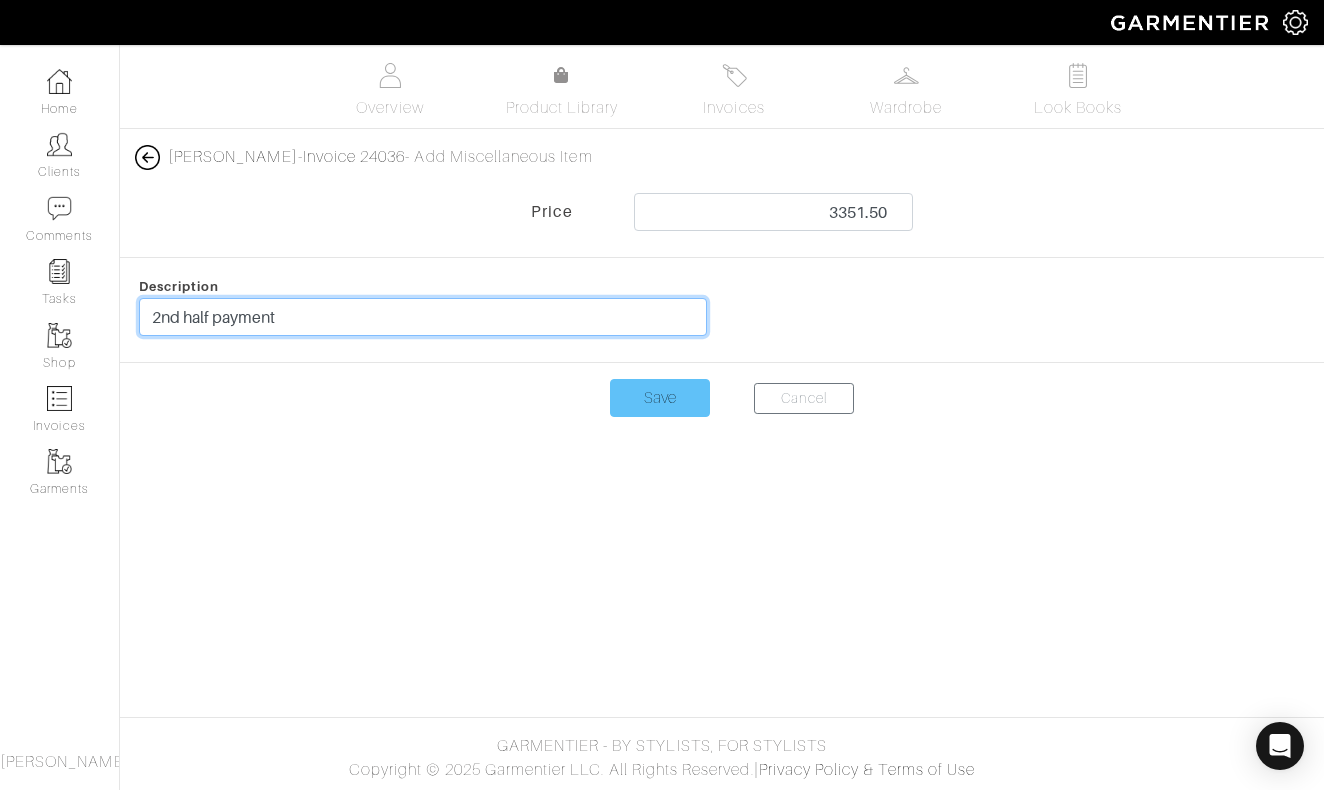 type on "2nd half payment" 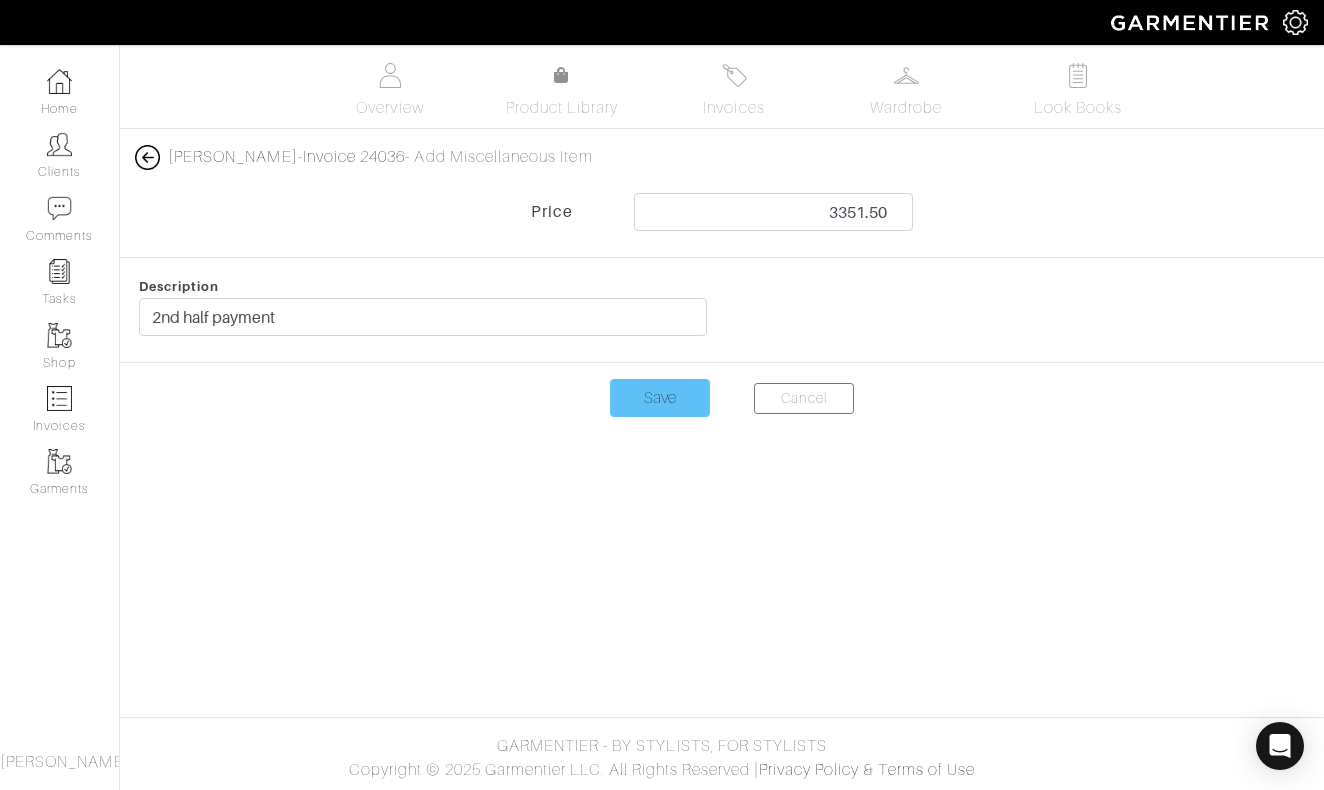 click on "Save" at bounding box center (660, 398) 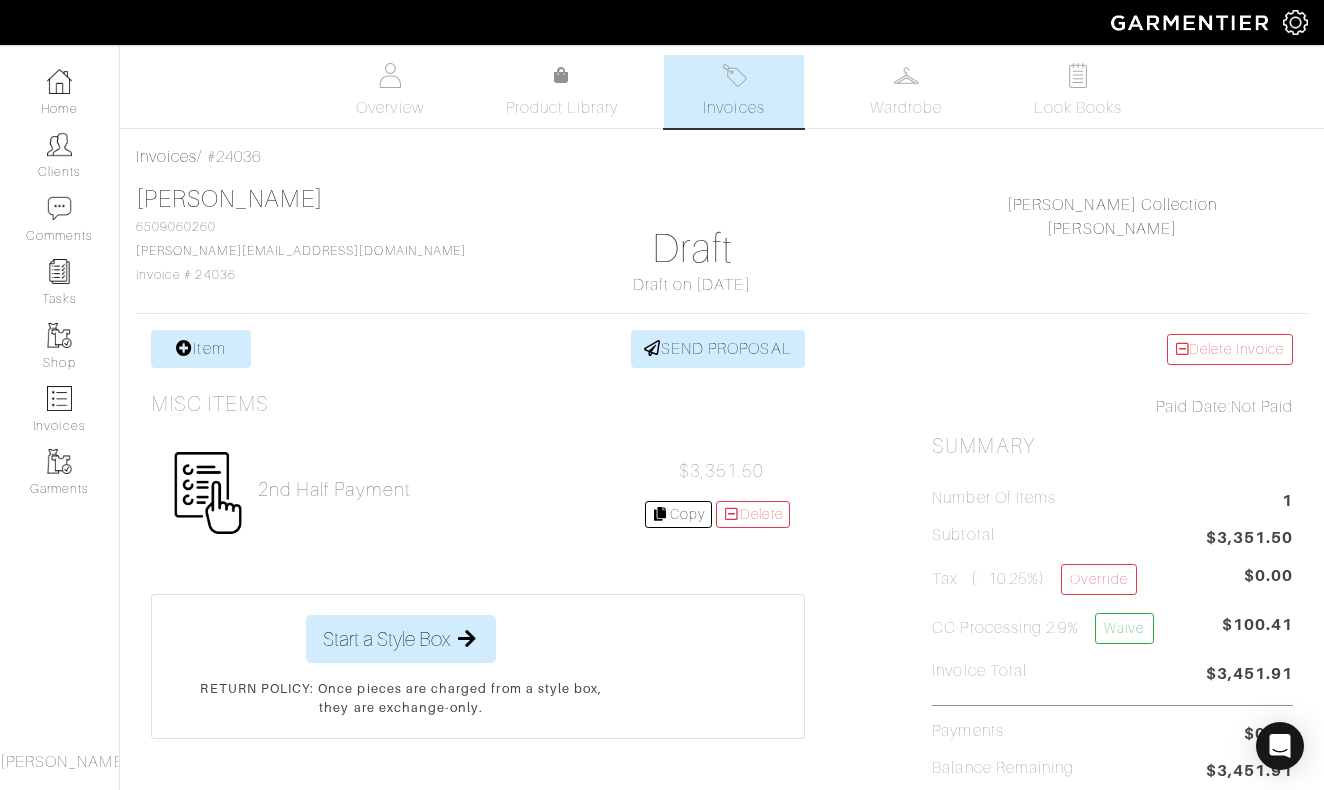 scroll, scrollTop: 0, scrollLeft: 0, axis: both 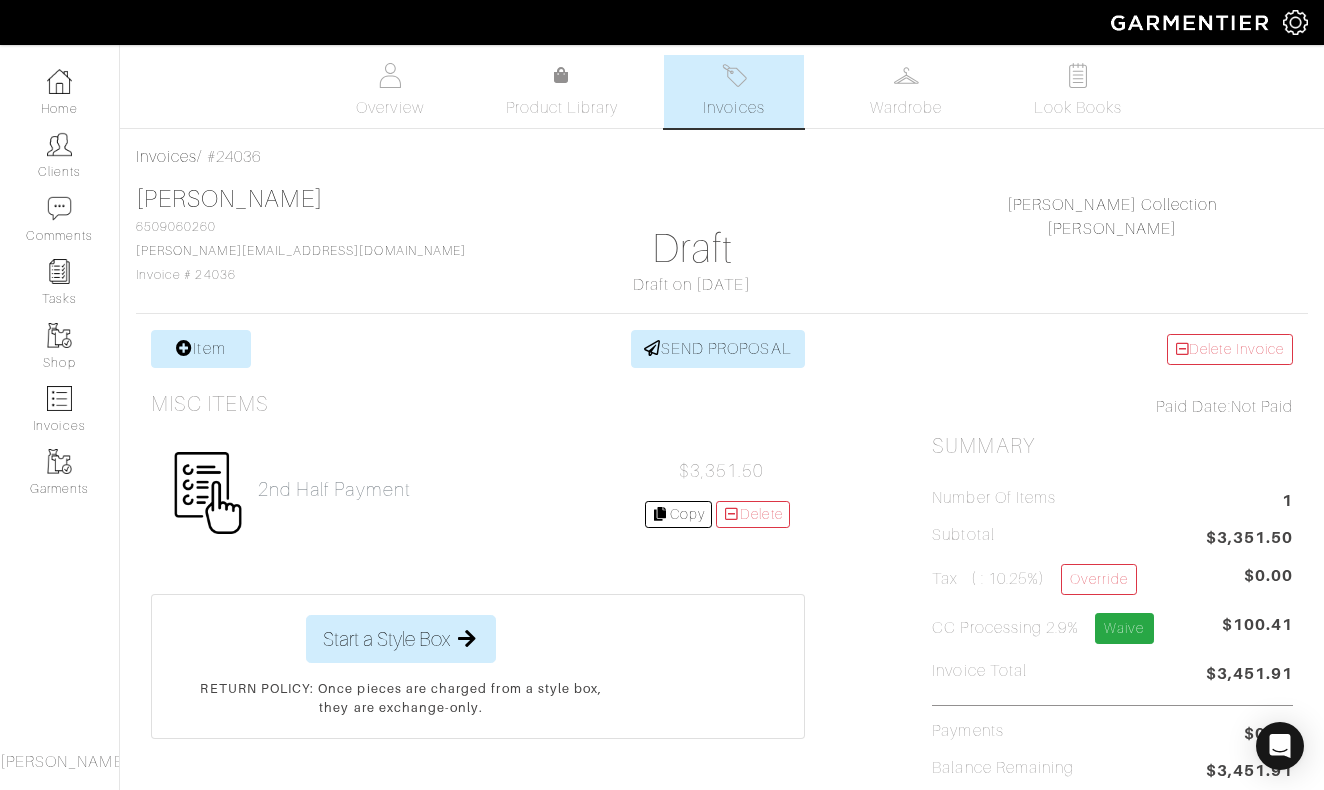 click on "Waive" at bounding box center (1124, 628) 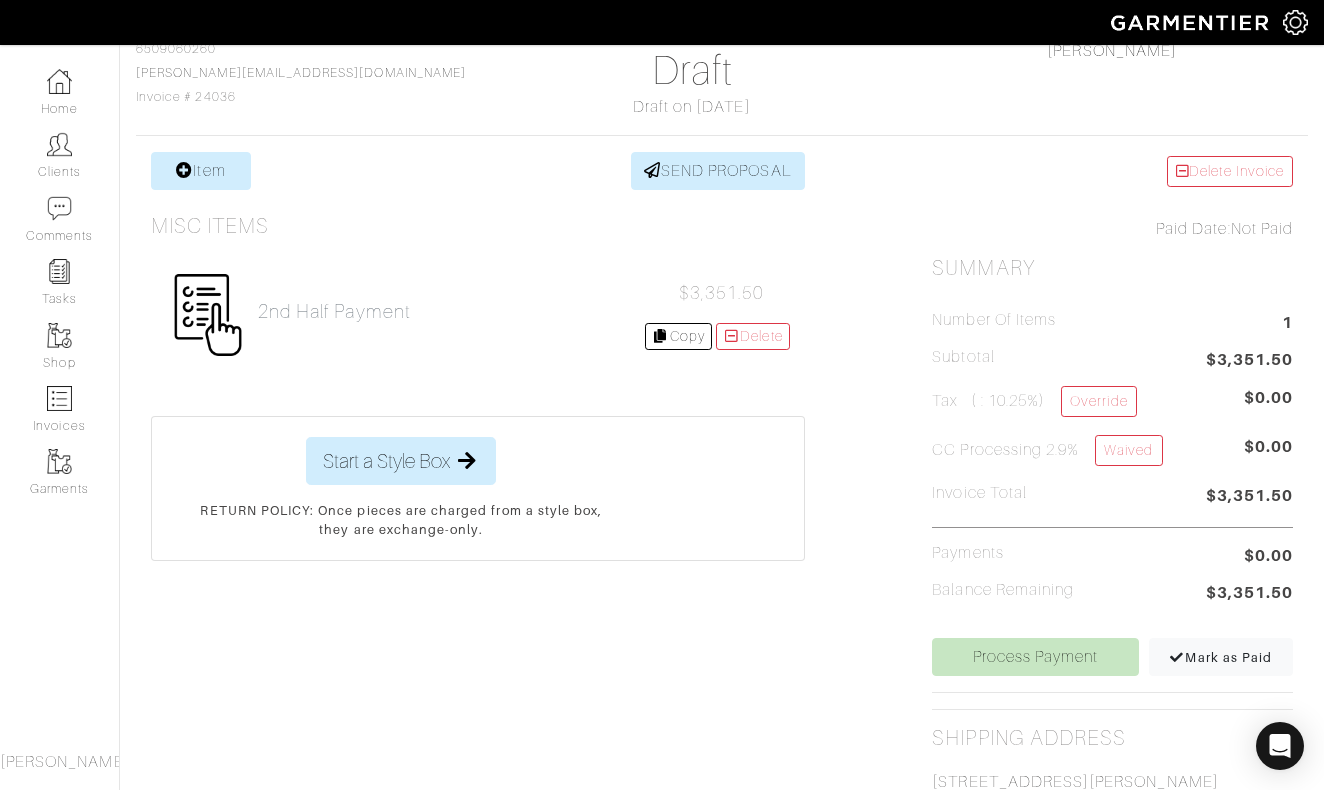 scroll, scrollTop: 173, scrollLeft: 0, axis: vertical 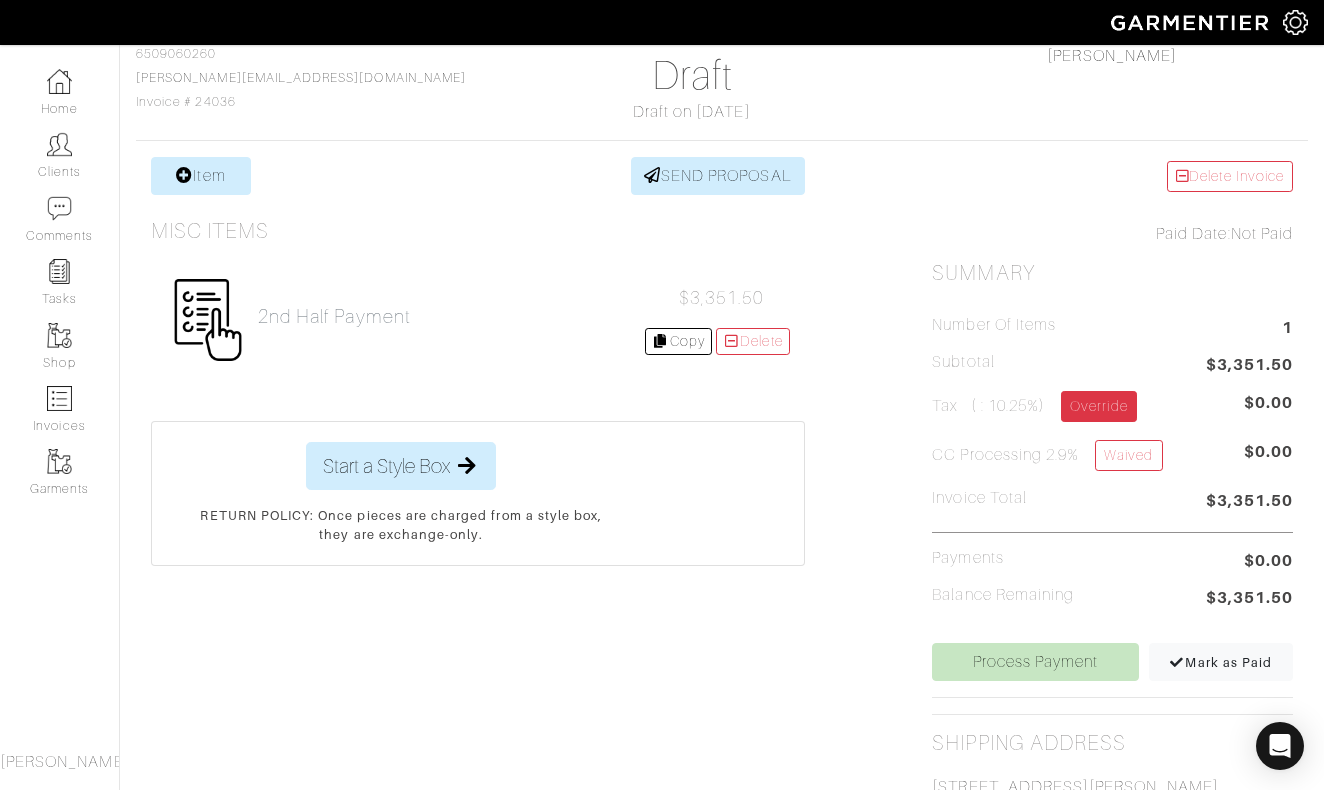click on "Override" at bounding box center [1098, 406] 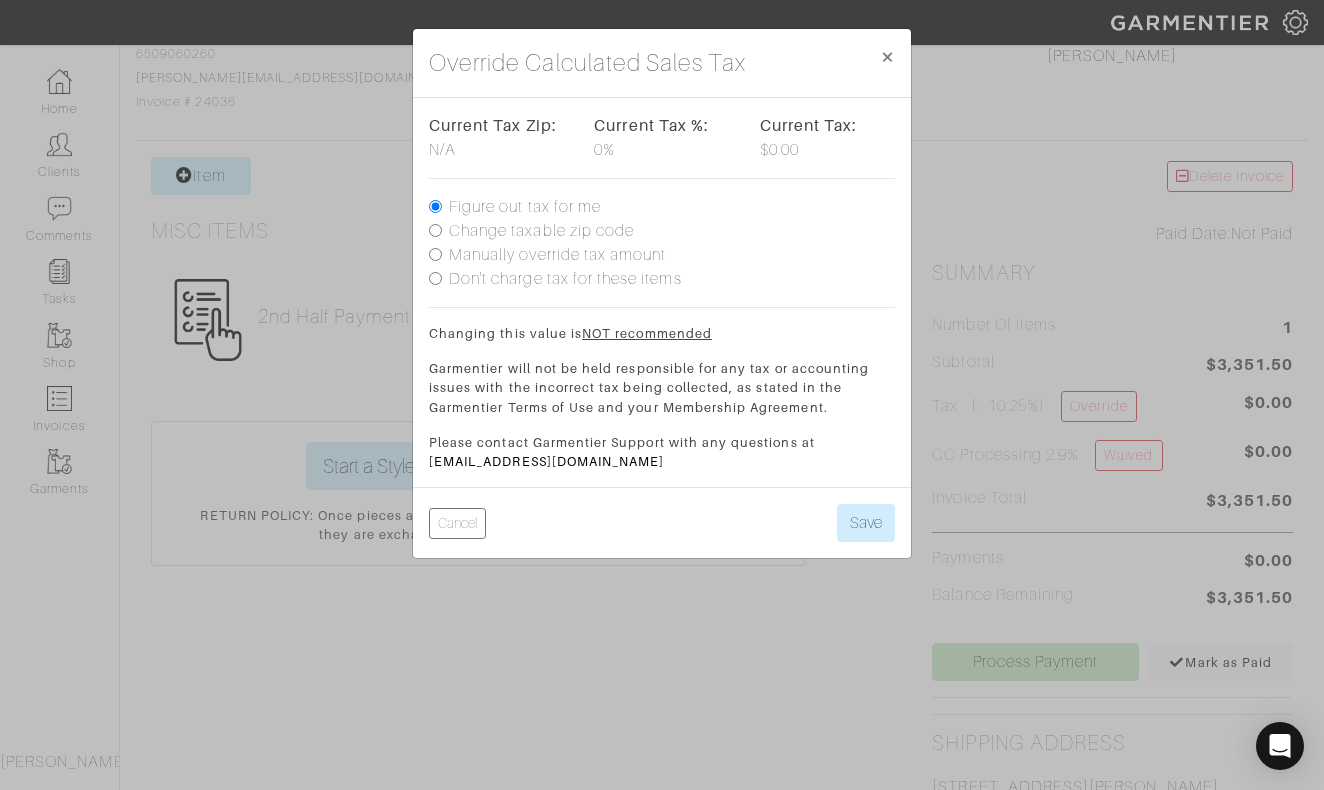 click on "Change taxable zip code" at bounding box center (541, 231) 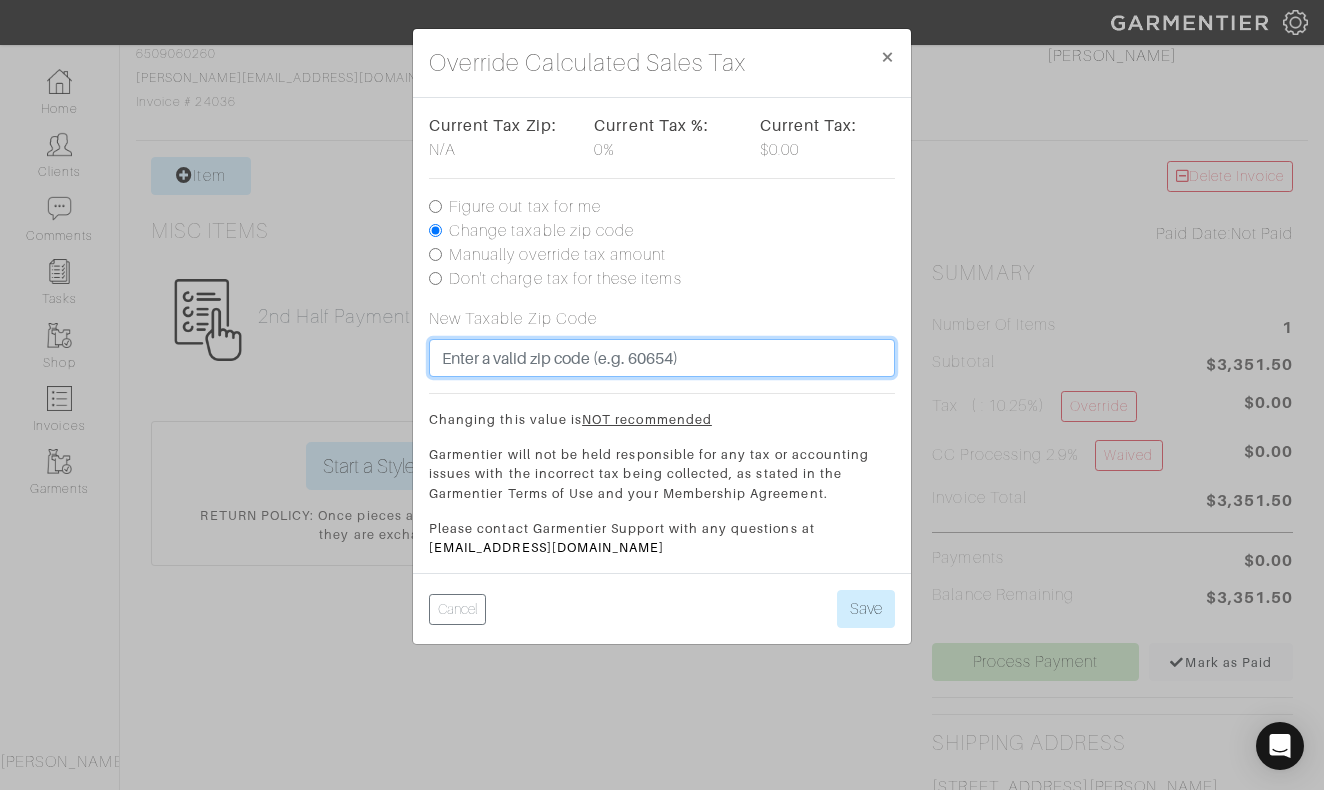 click at bounding box center [662, 358] 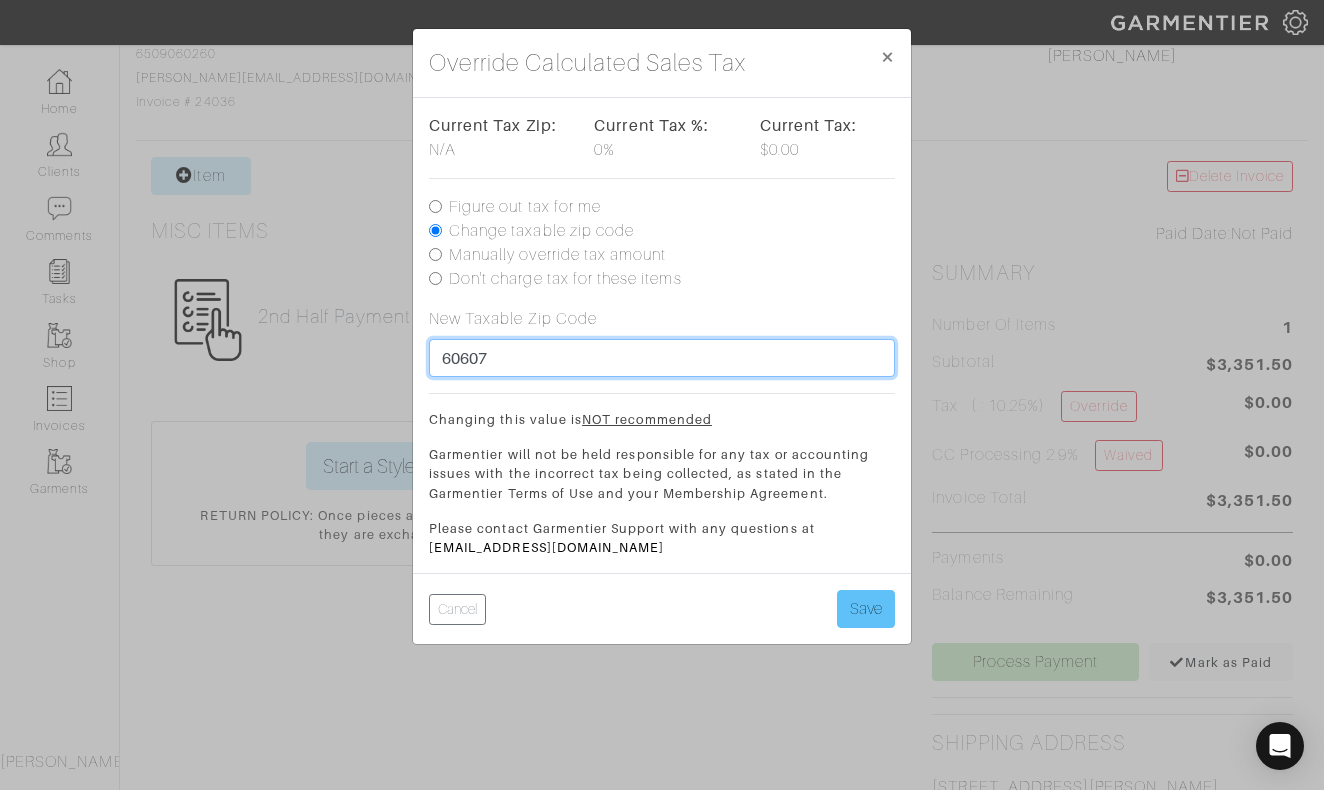 type on "60607" 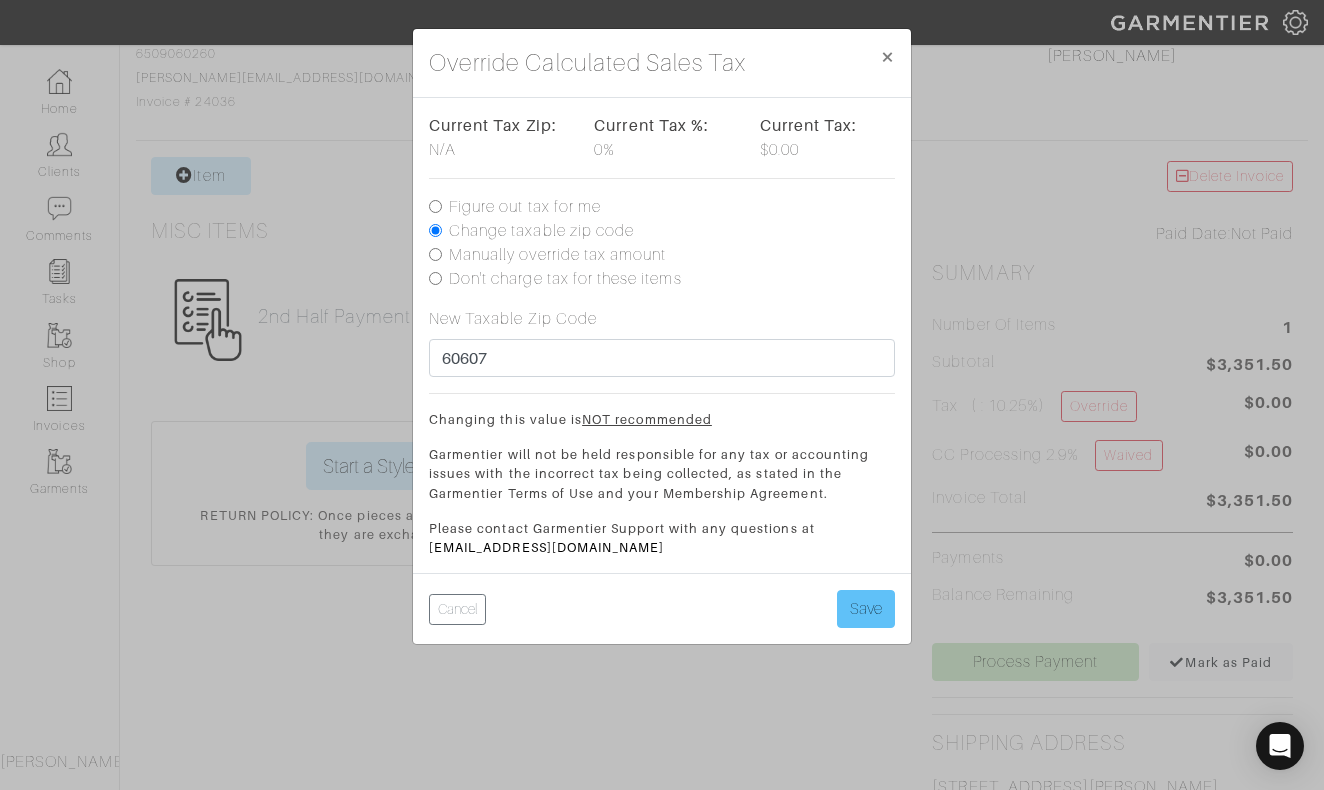 click on "Save" at bounding box center (866, 609) 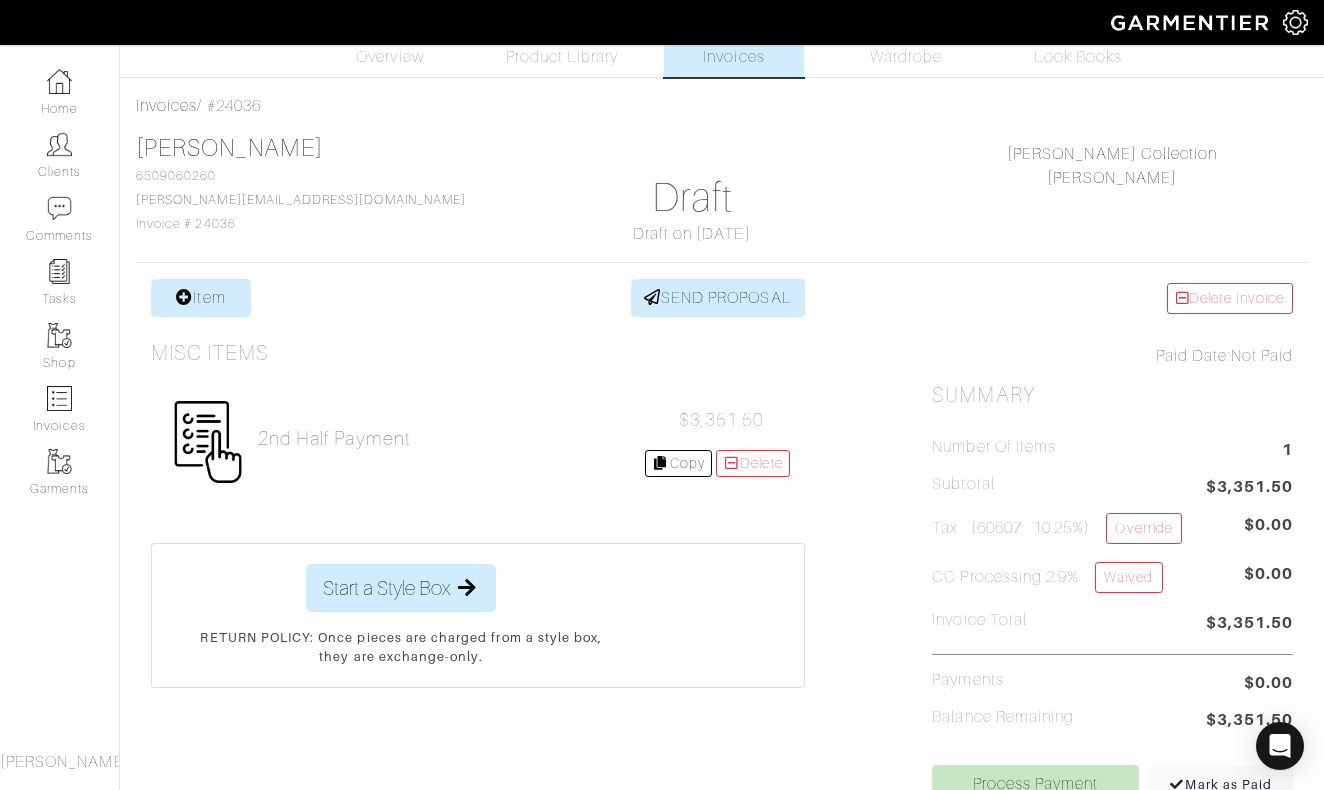 scroll, scrollTop: 50, scrollLeft: 0, axis: vertical 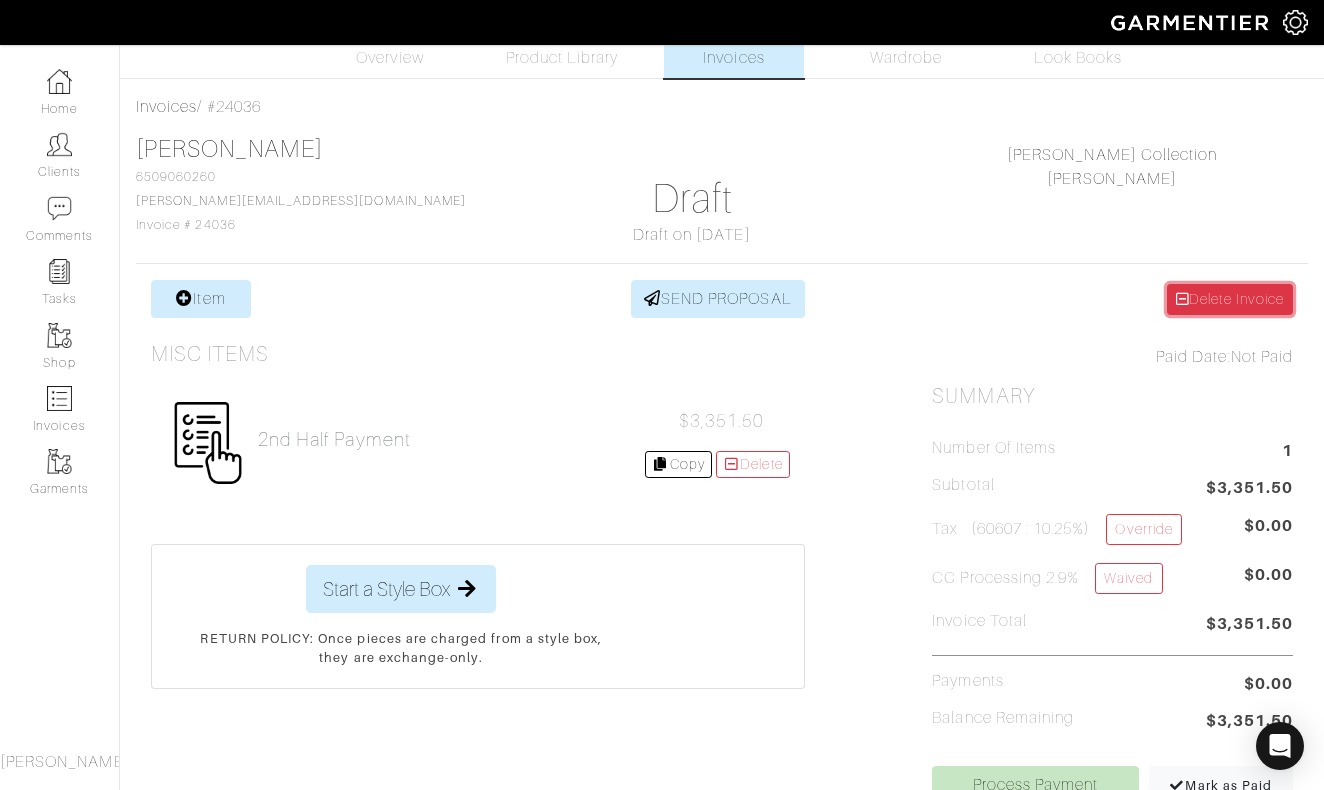 click on "Delete Invoice" at bounding box center [1230, 299] 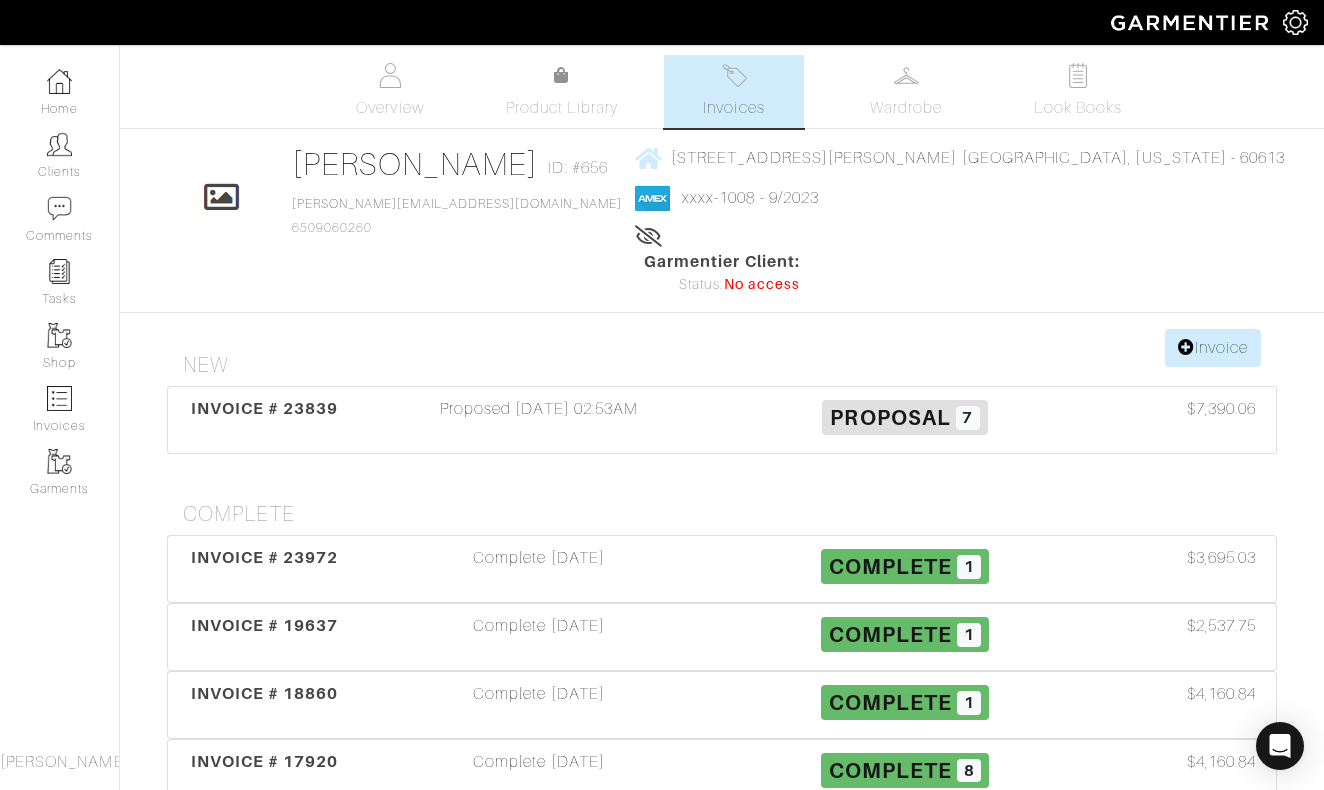 scroll, scrollTop: 0, scrollLeft: 0, axis: both 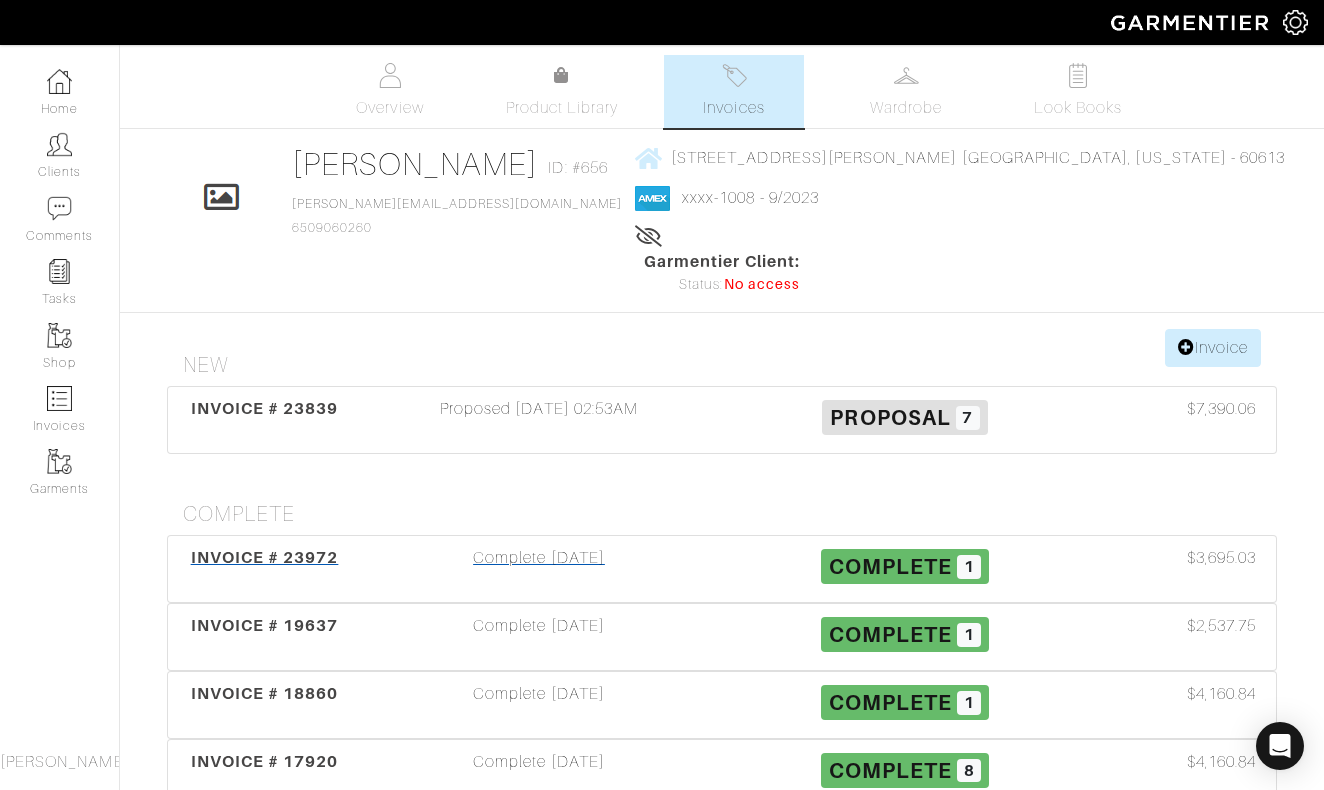 click on "Complete 06/20/25" at bounding box center (539, 569) 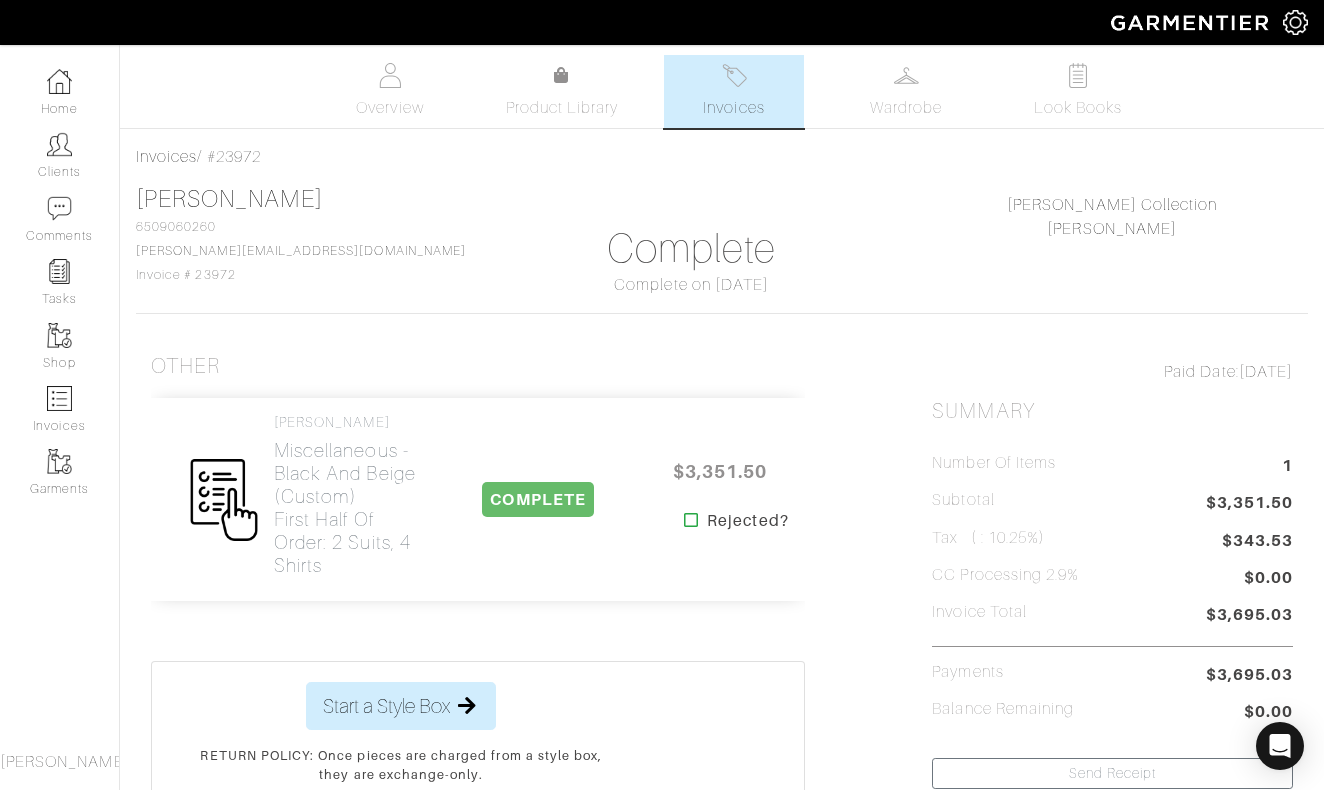 click on "Invoices" at bounding box center (734, 91) 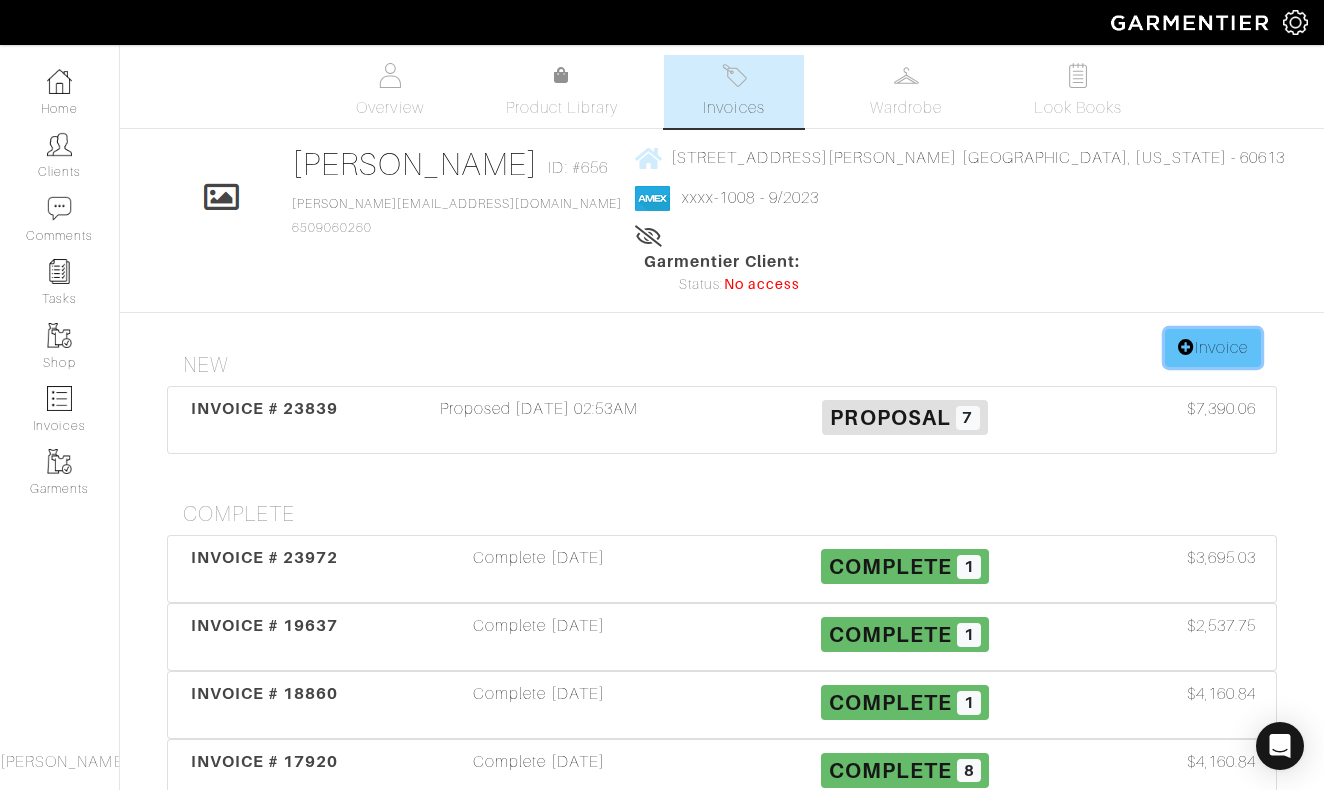 click on "Invoice" at bounding box center (1213, 348) 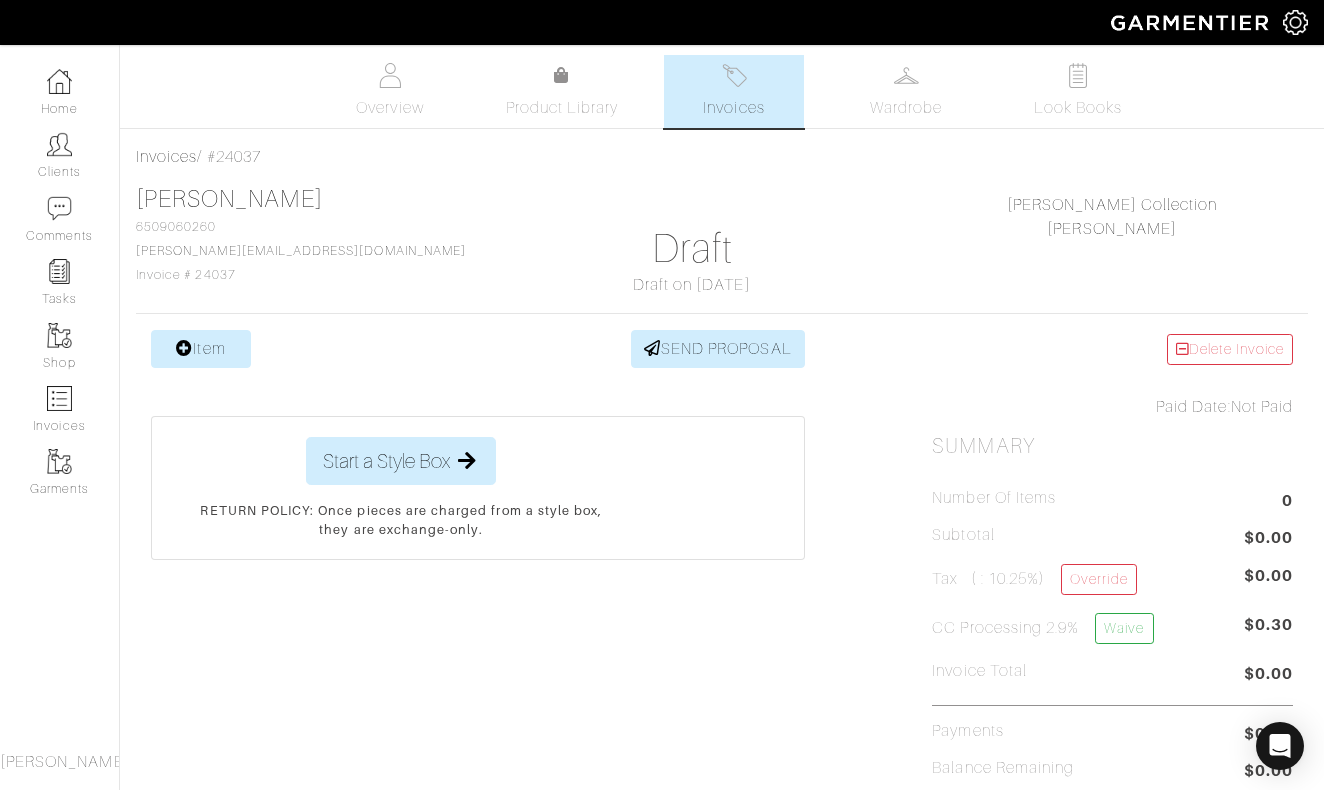 scroll, scrollTop: 0, scrollLeft: 0, axis: both 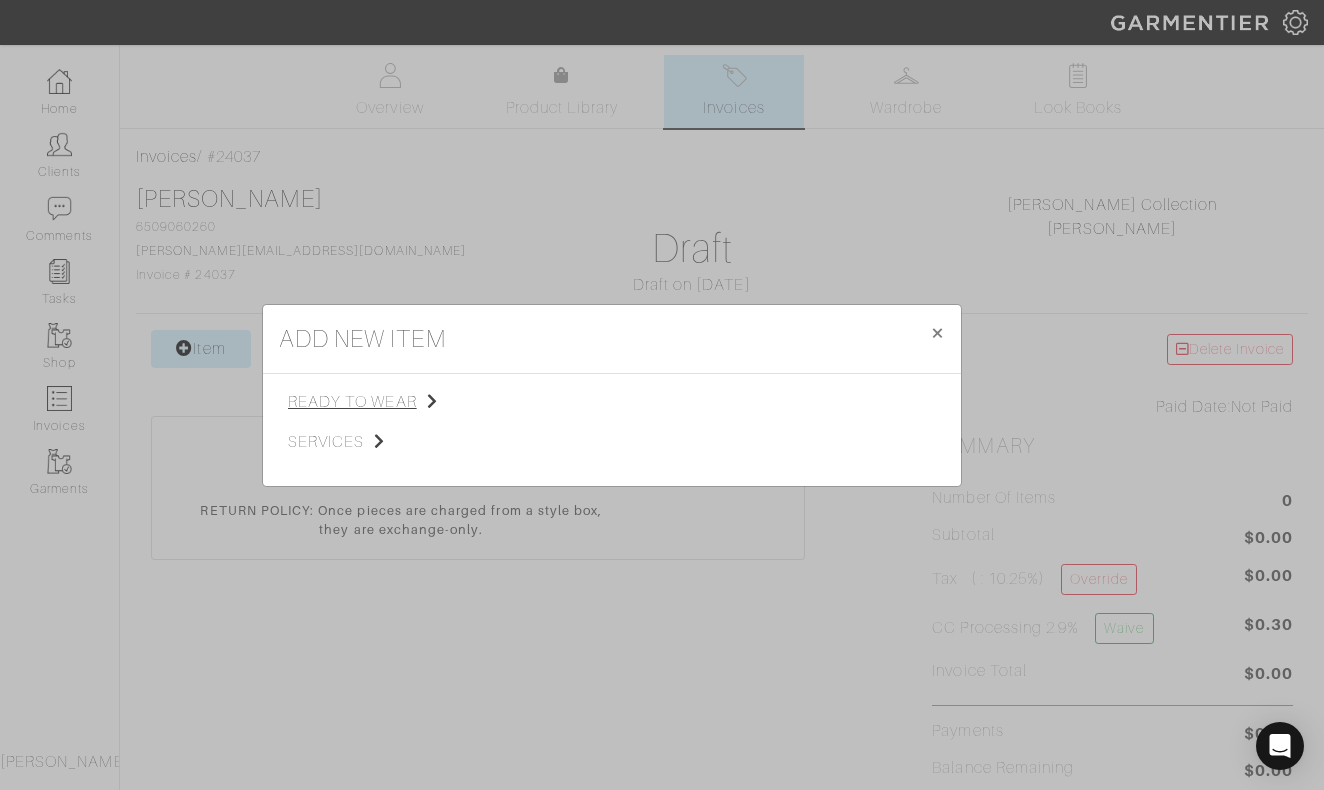 click on "ready to wear" at bounding box center (388, 402) 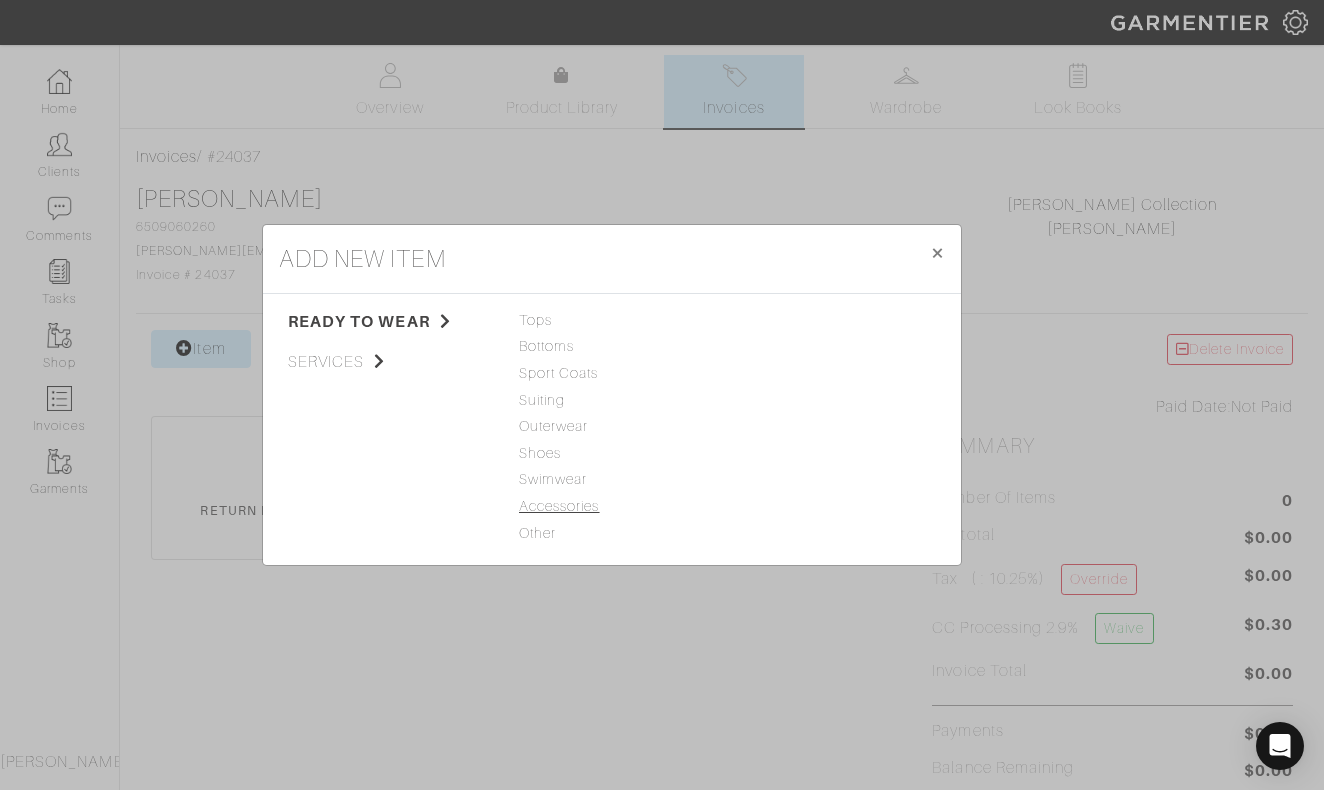 click on "Accessories" at bounding box center (612, 507) 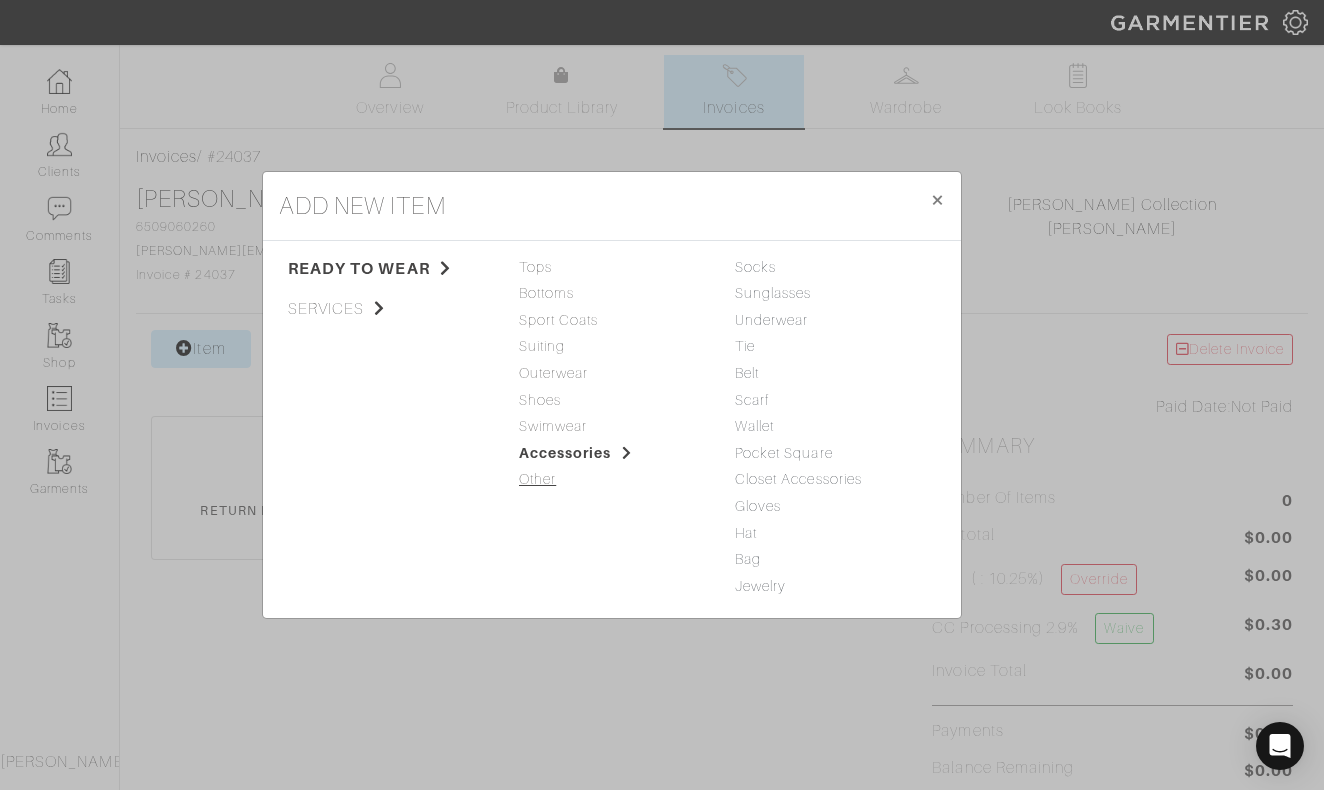 click on "Other" at bounding box center (612, 480) 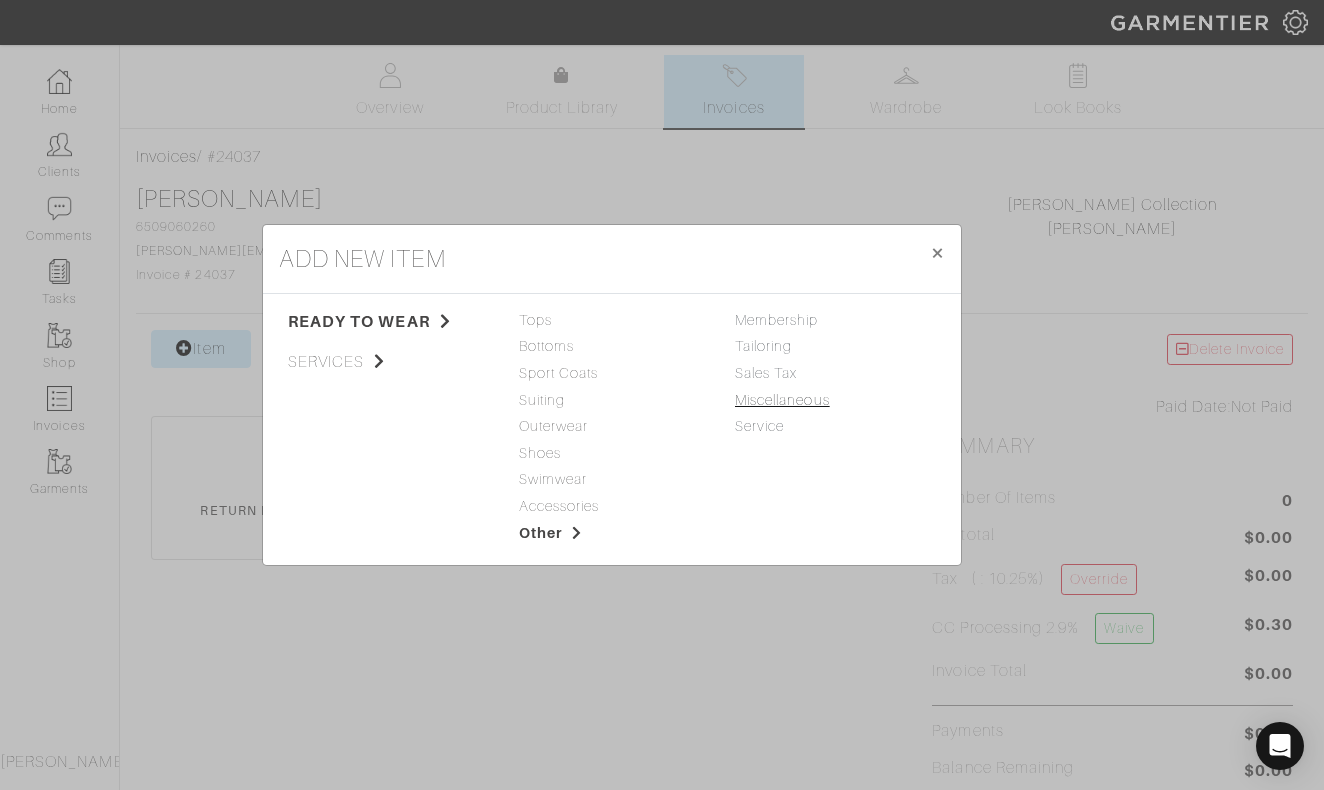 click on "Miscellaneous" at bounding box center (782, 400) 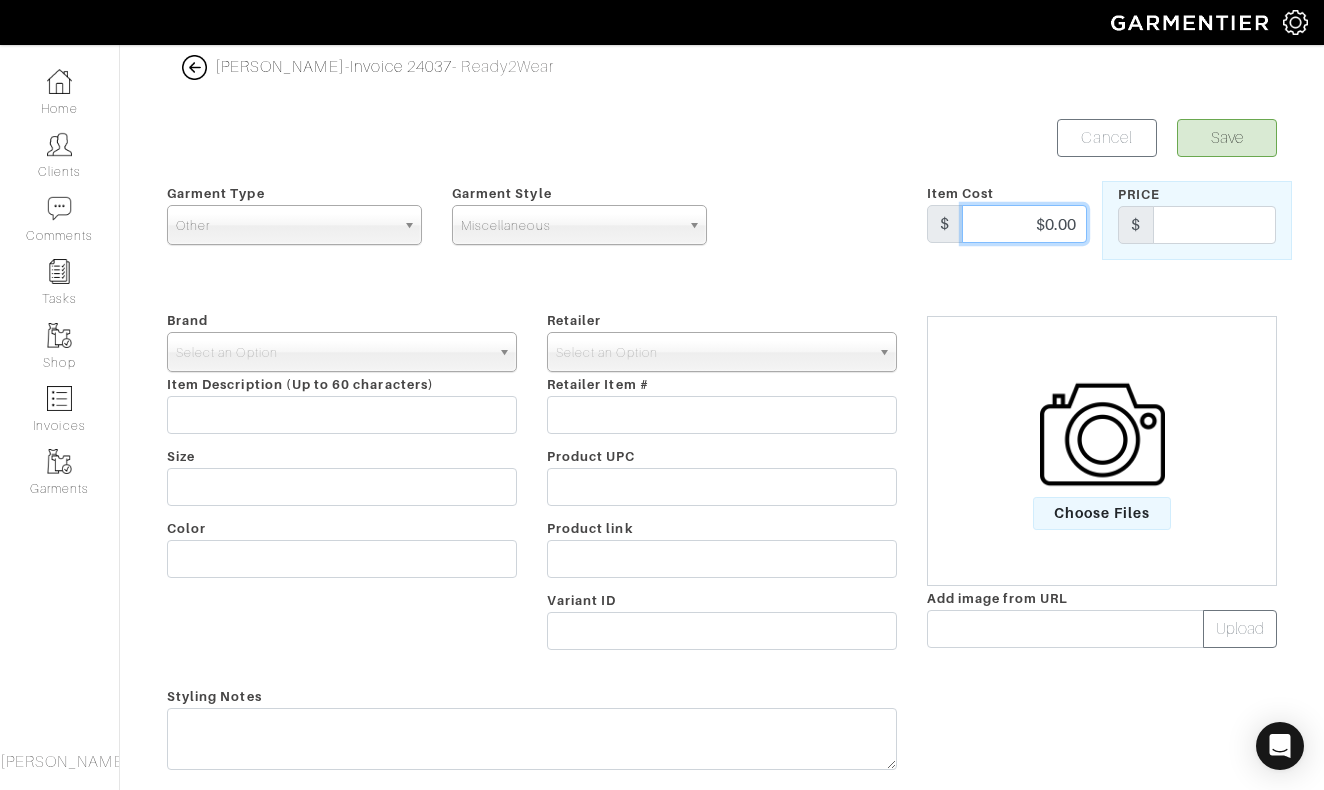 drag, startPoint x: 1014, startPoint y: 212, endPoint x: 1066, endPoint y: 212, distance: 52 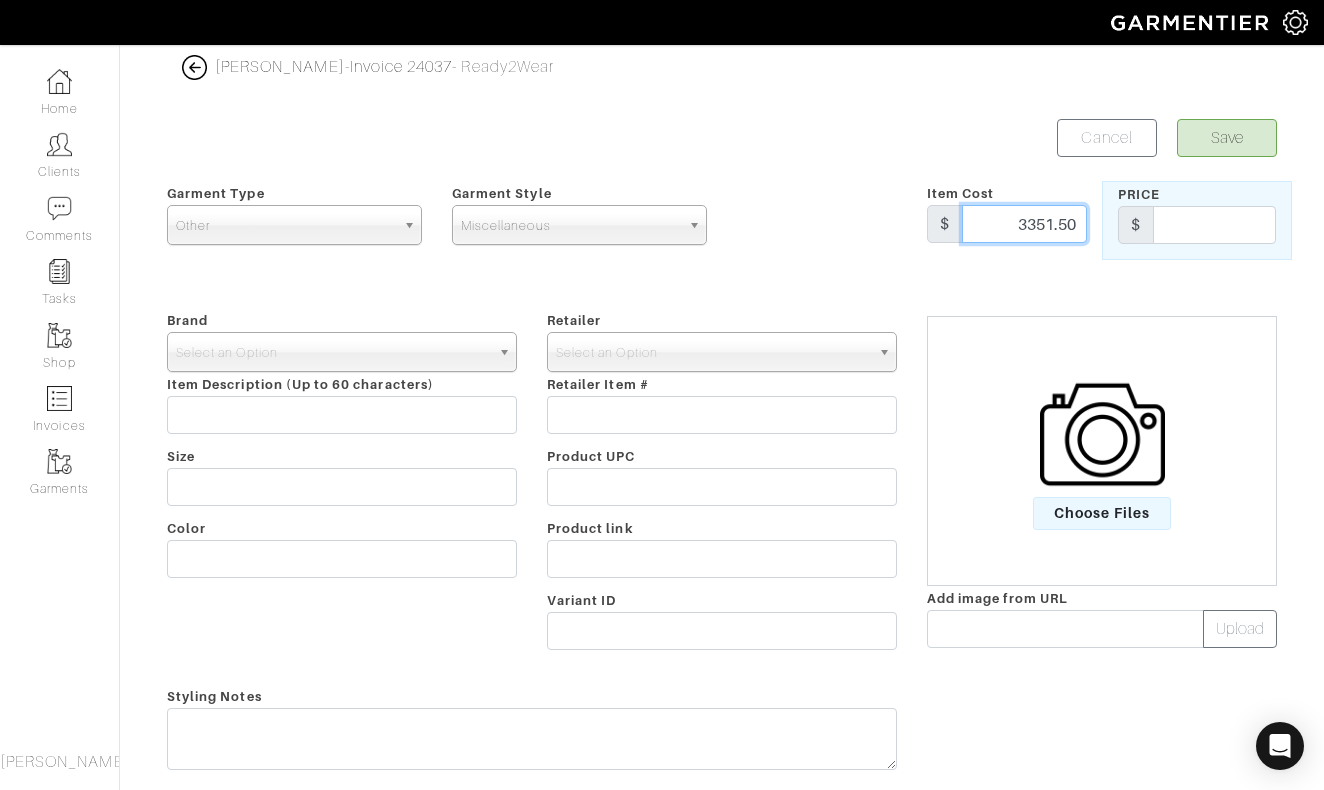 type on "3351.50" 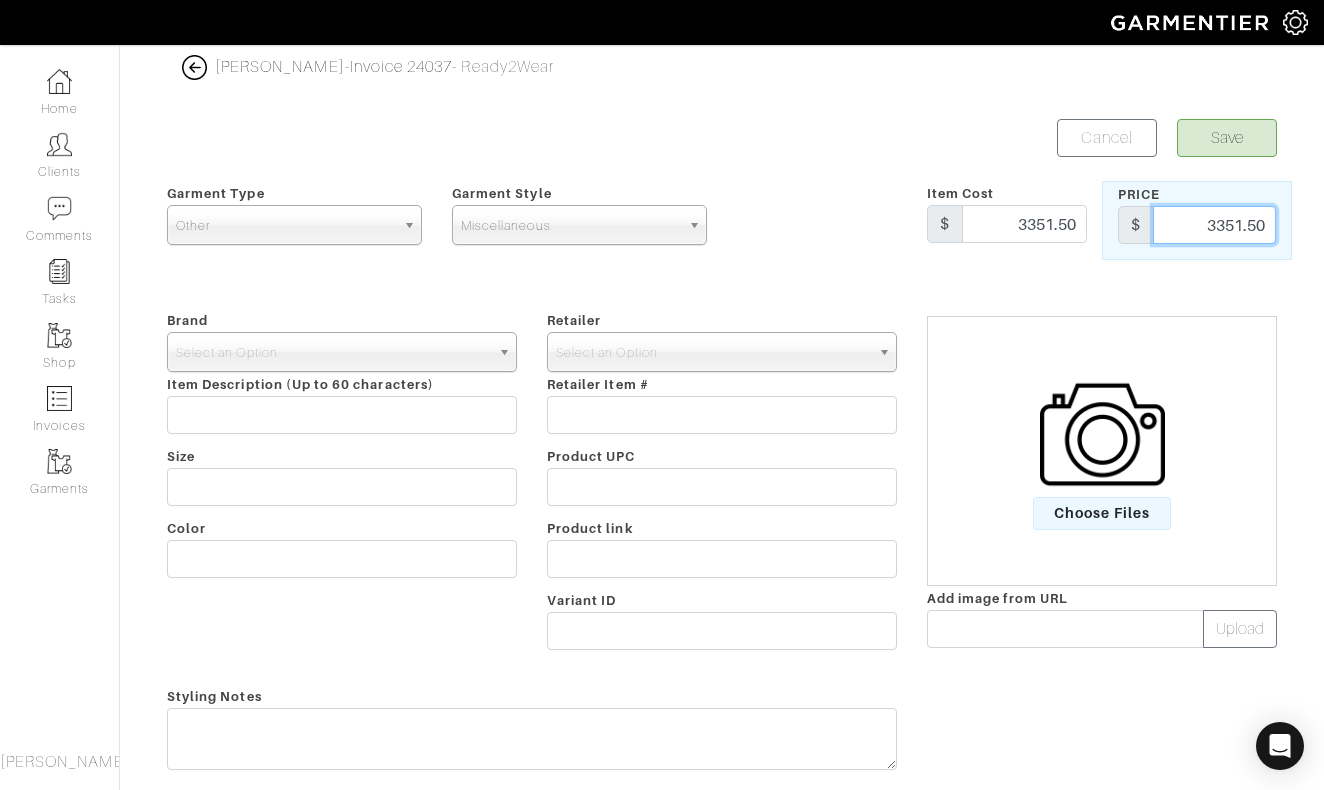 type on "3351.50" 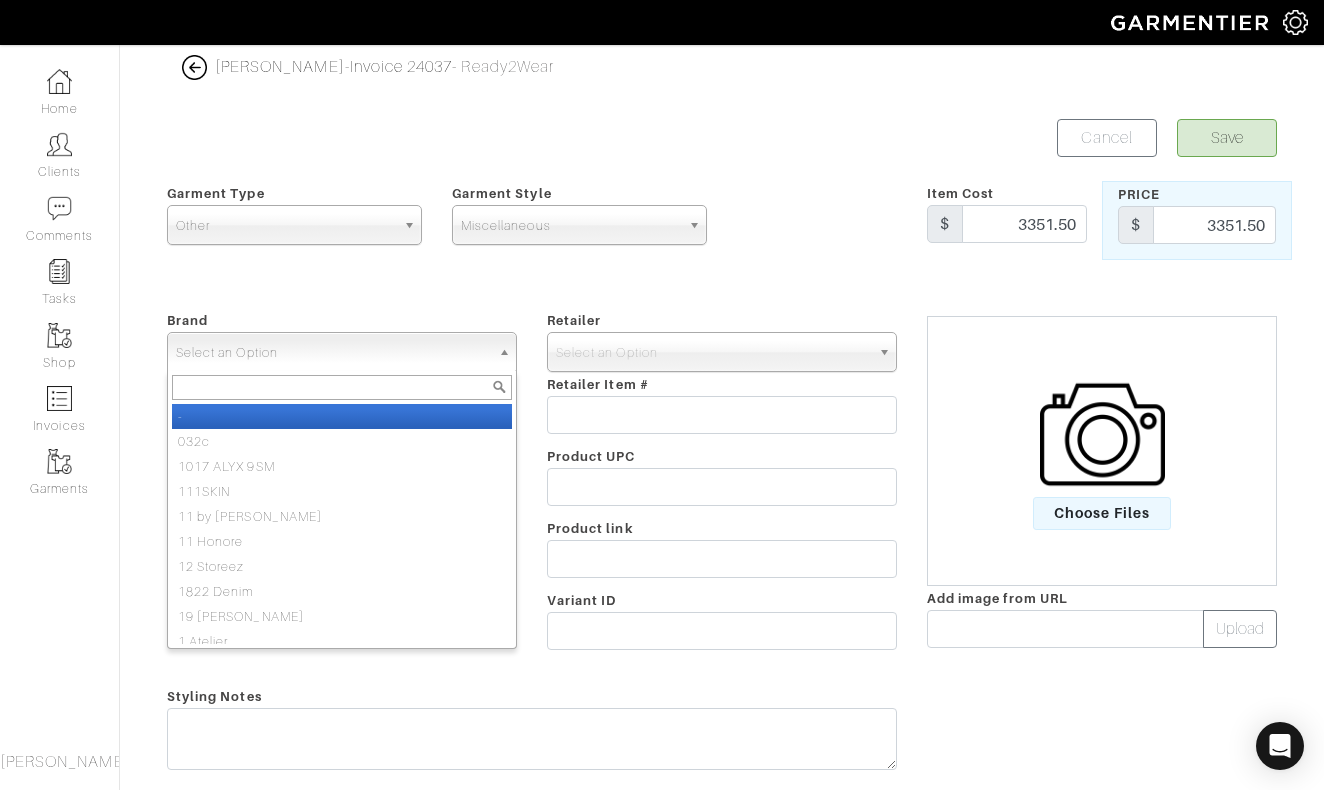 click on "Select an Option" at bounding box center (333, 353) 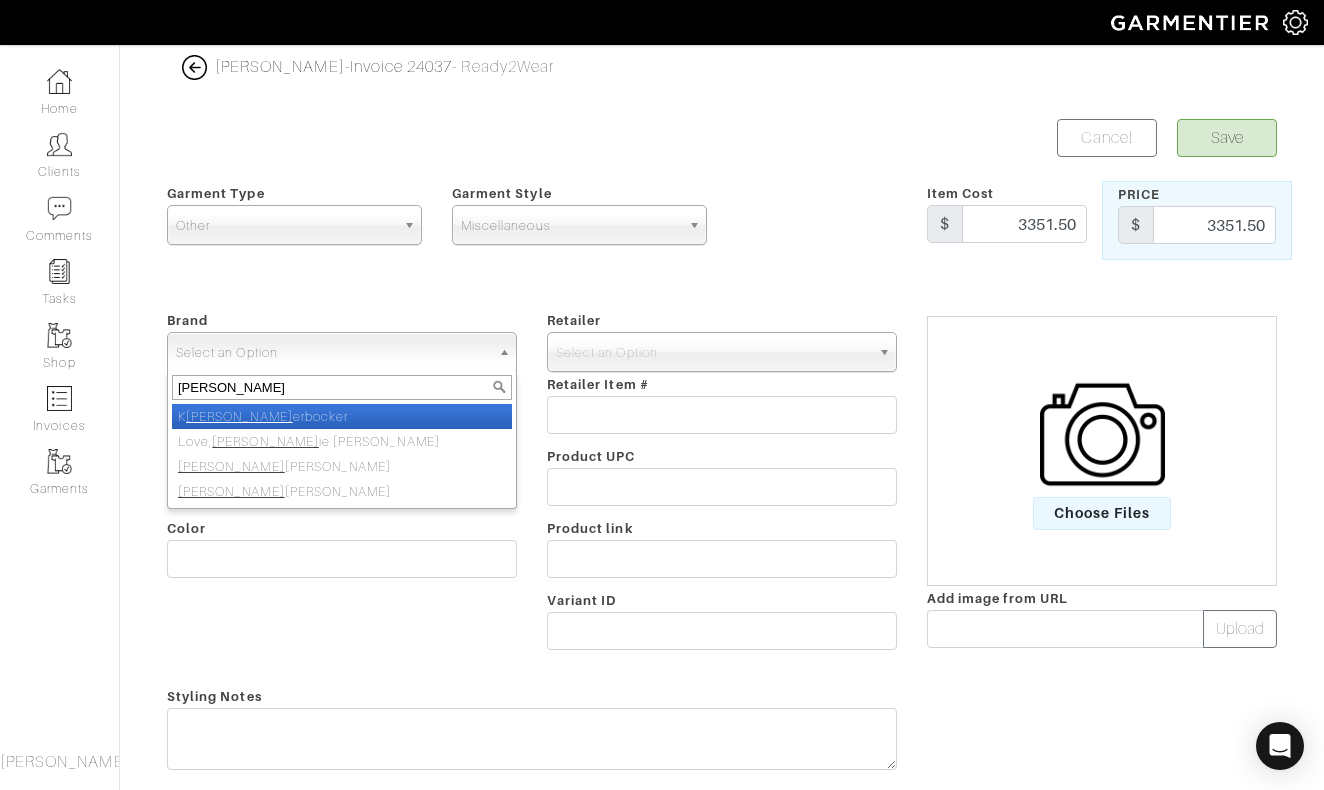 type on "nick roy" 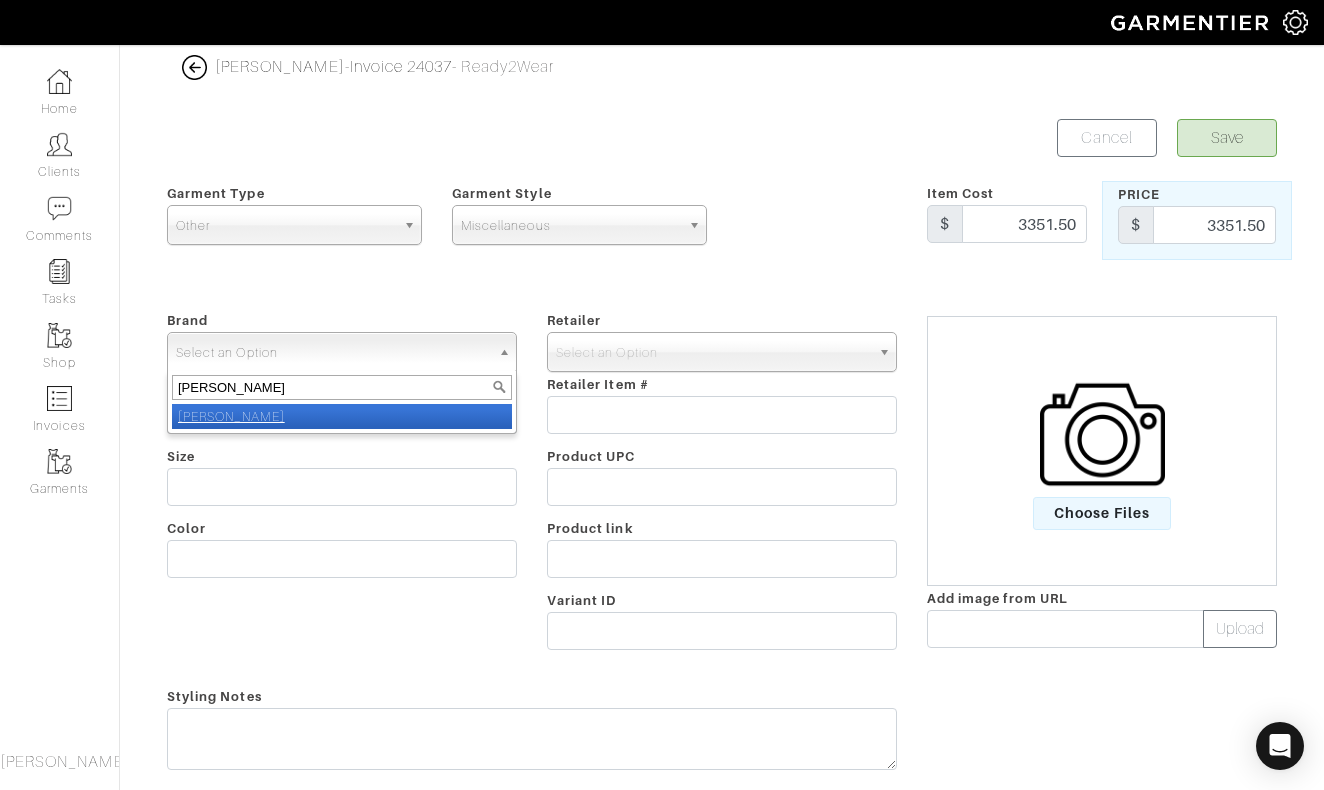 select on "[PERSON_NAME]" 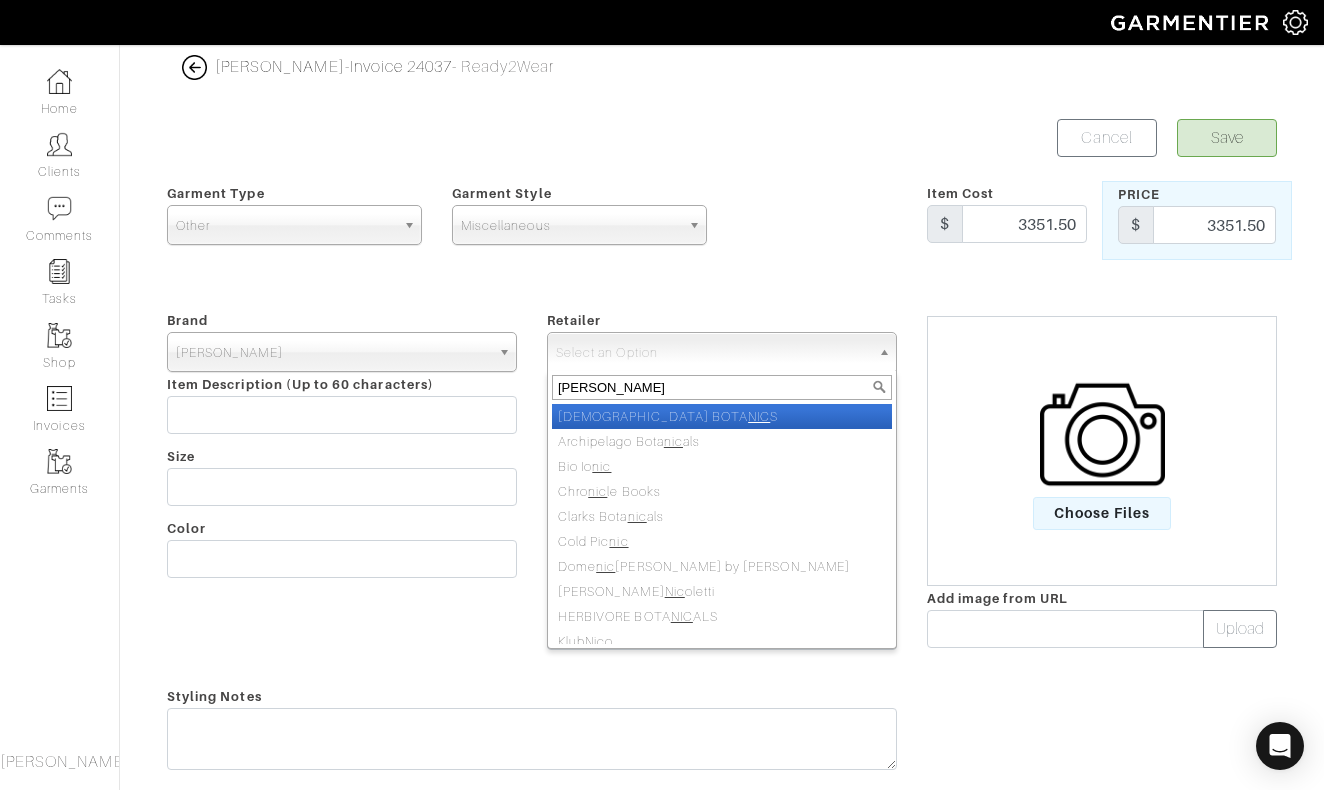type on "nick r" 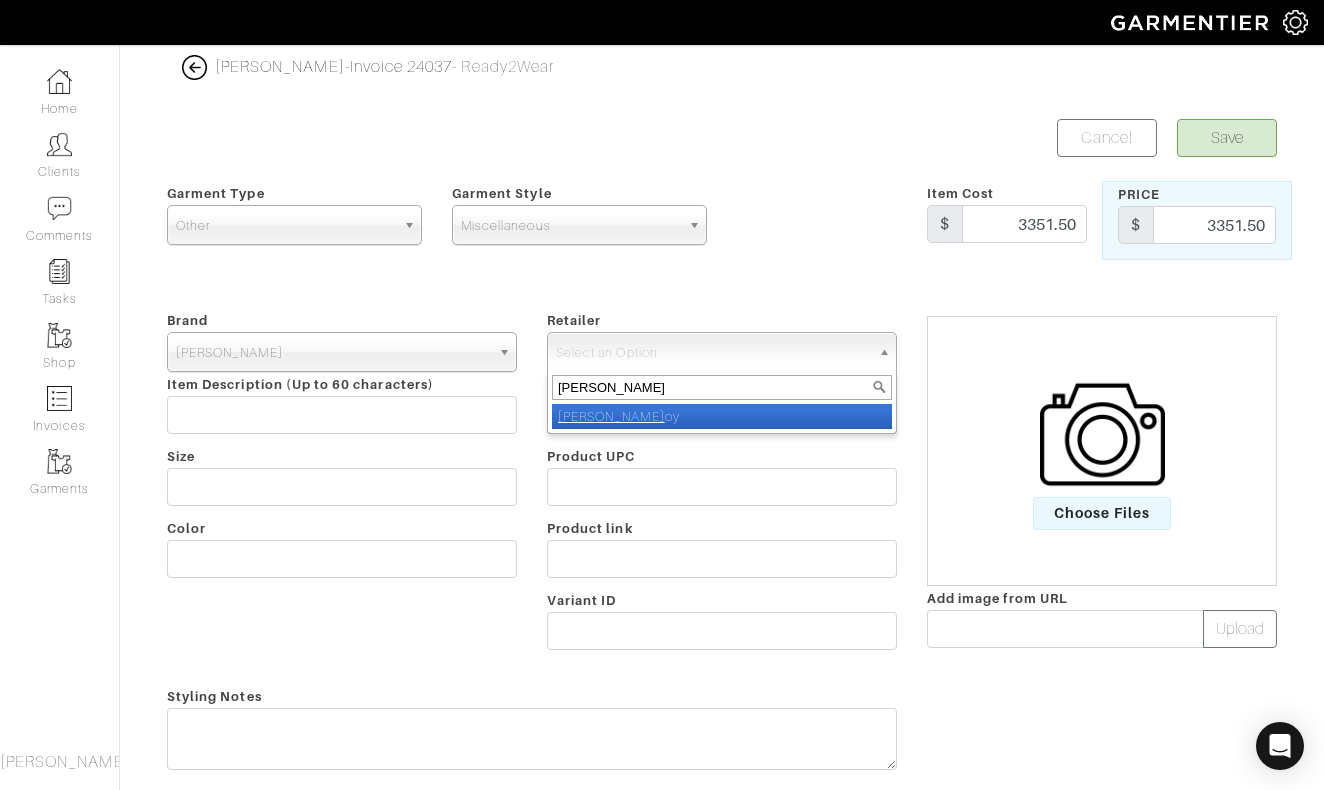 select on "5031" 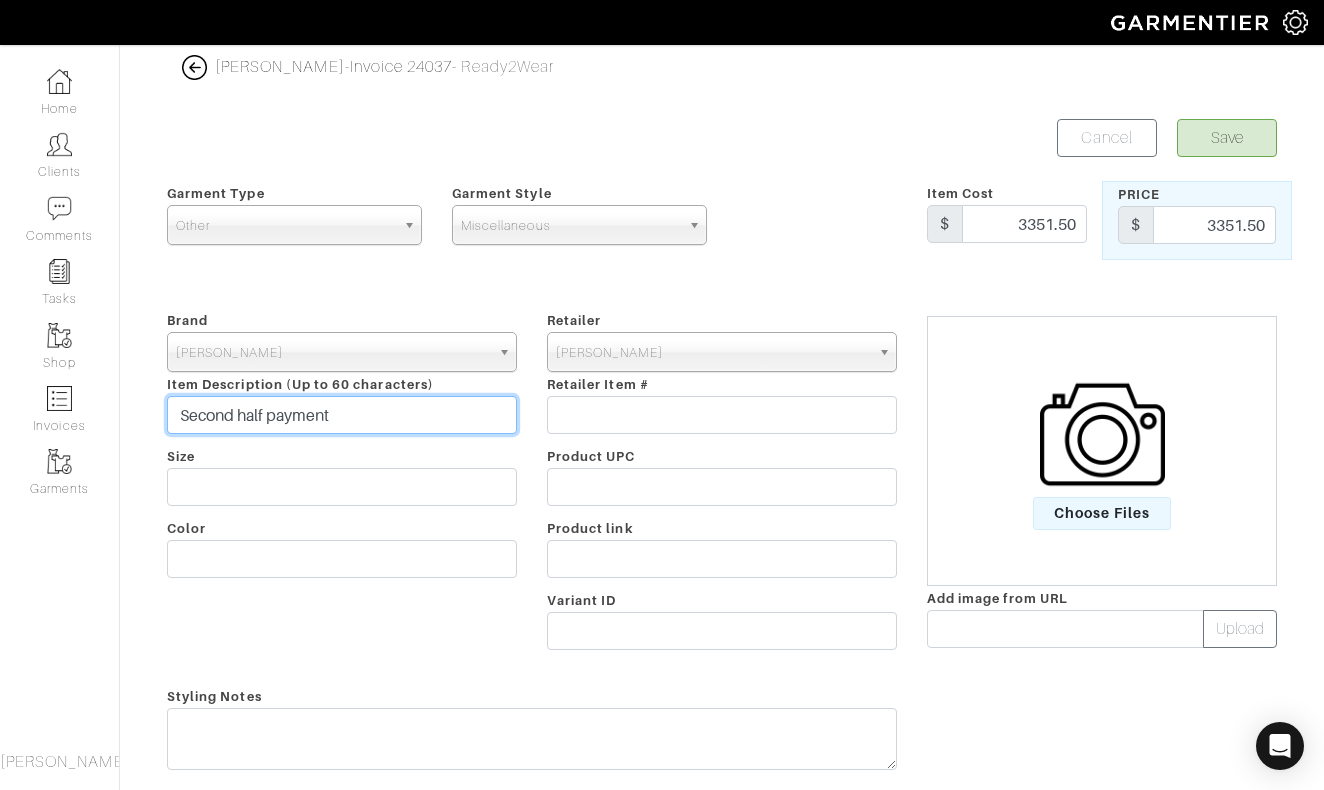 type on "Second half payment" 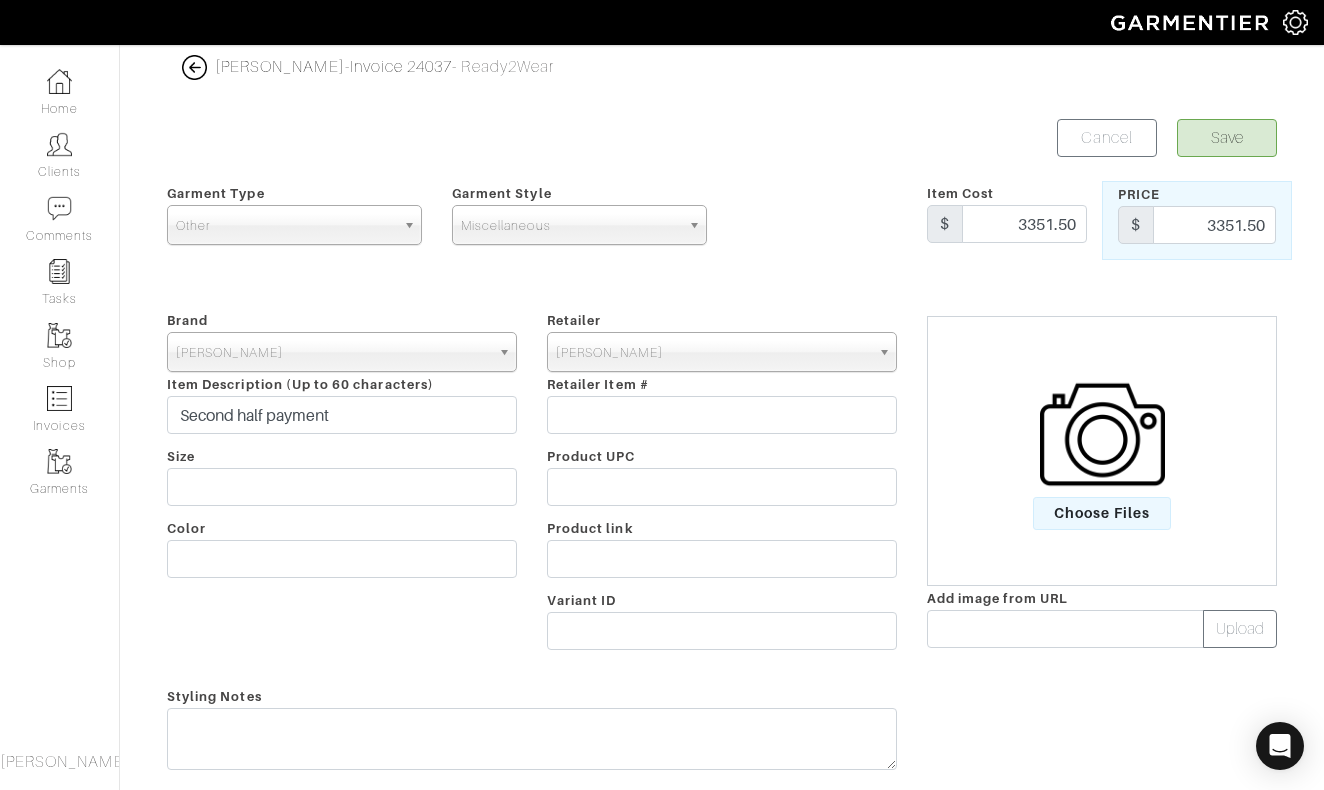 click on "Save" at bounding box center (1227, 138) 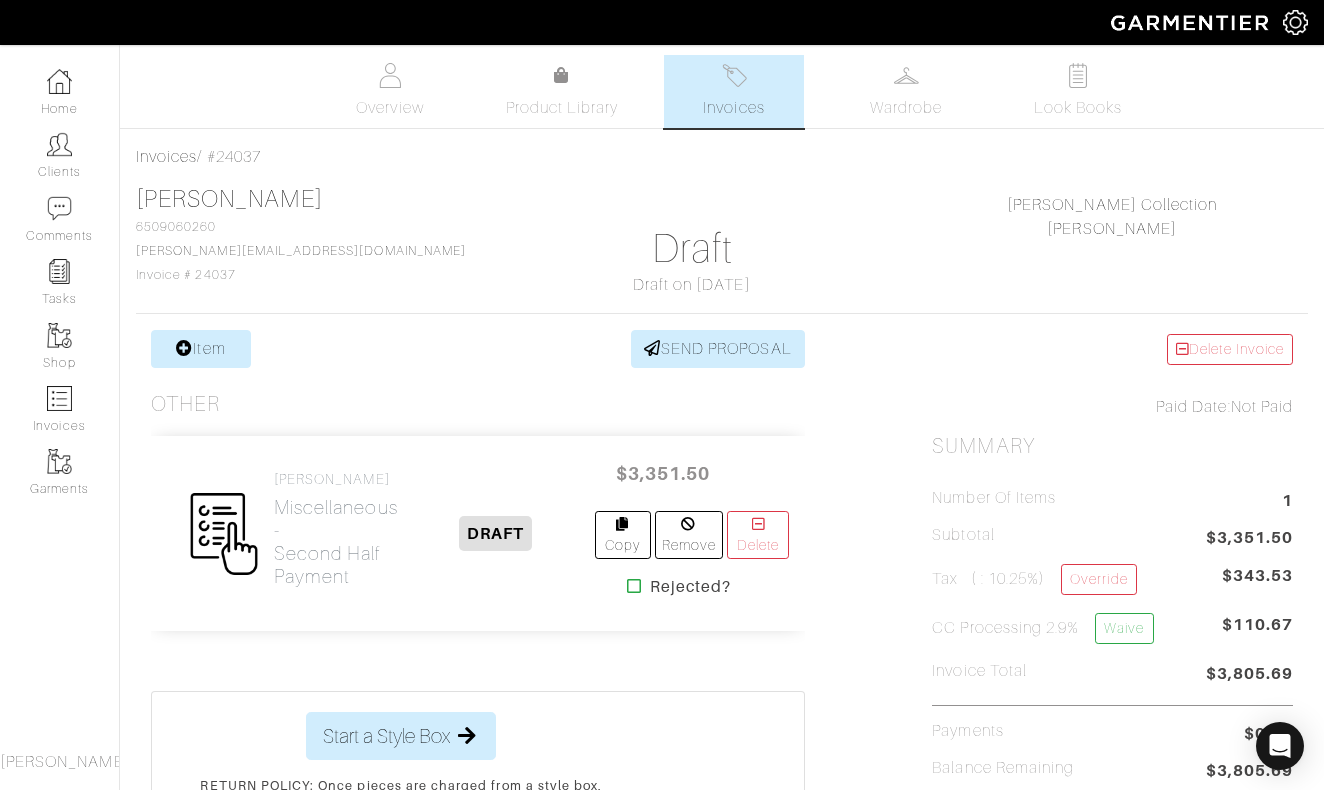 scroll, scrollTop: 0, scrollLeft: 0, axis: both 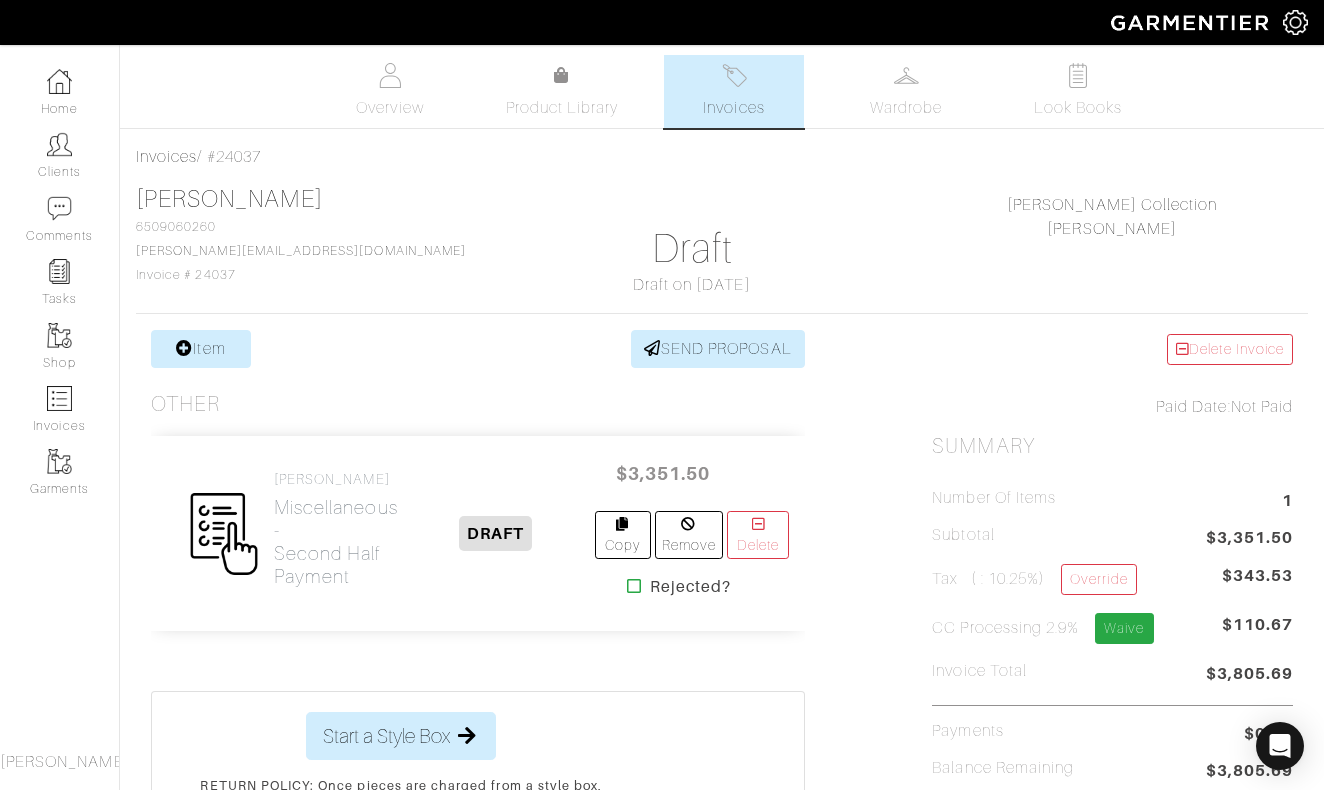 click on "Waive" at bounding box center (1124, 628) 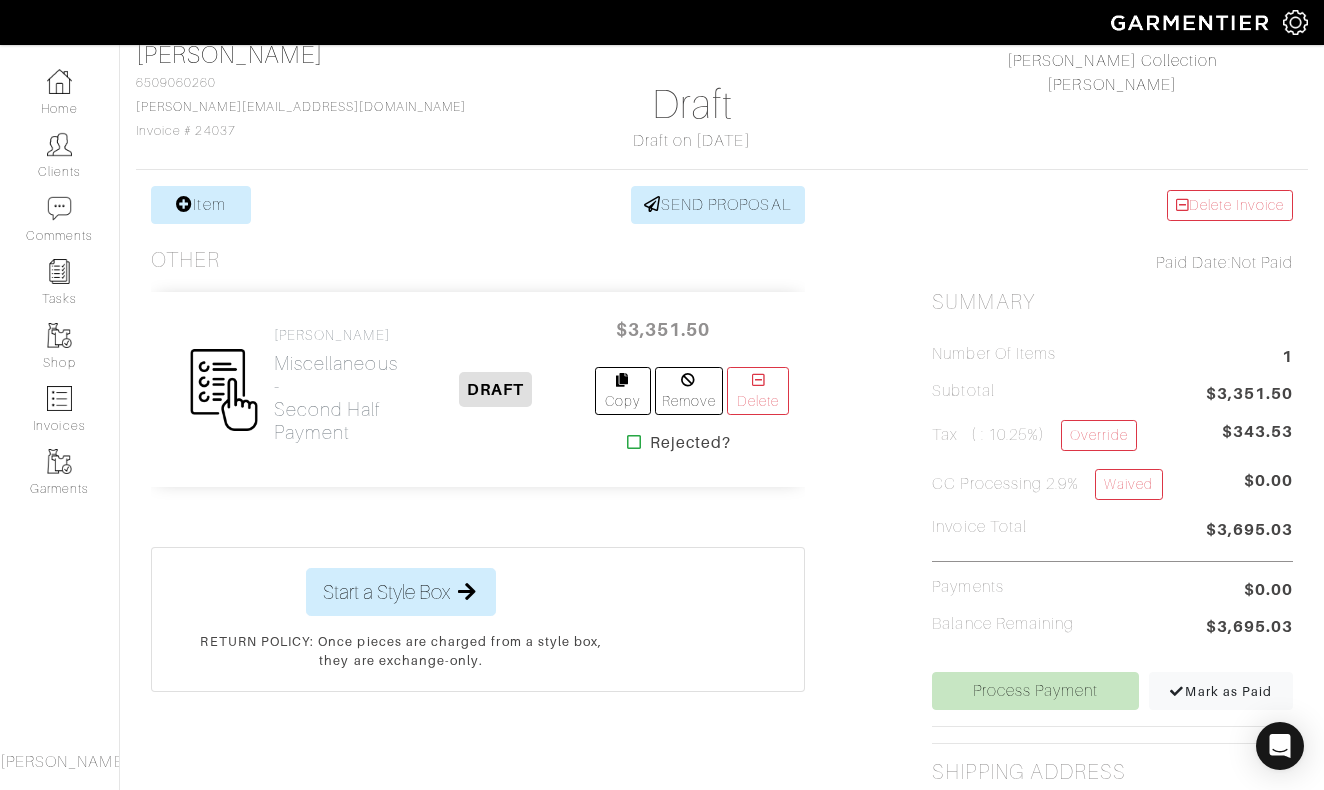 scroll, scrollTop: 189, scrollLeft: 0, axis: vertical 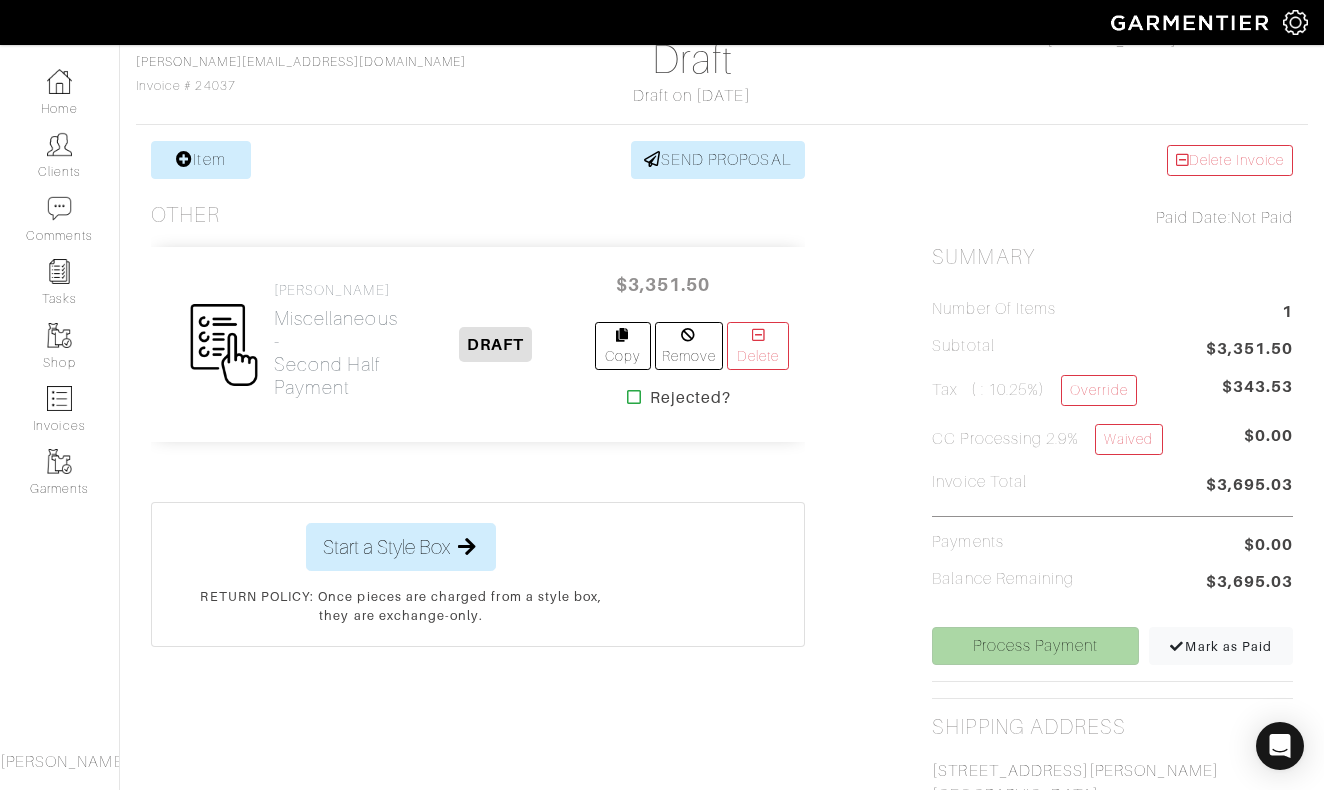 click on "Process Payment" at bounding box center (1035, 646) 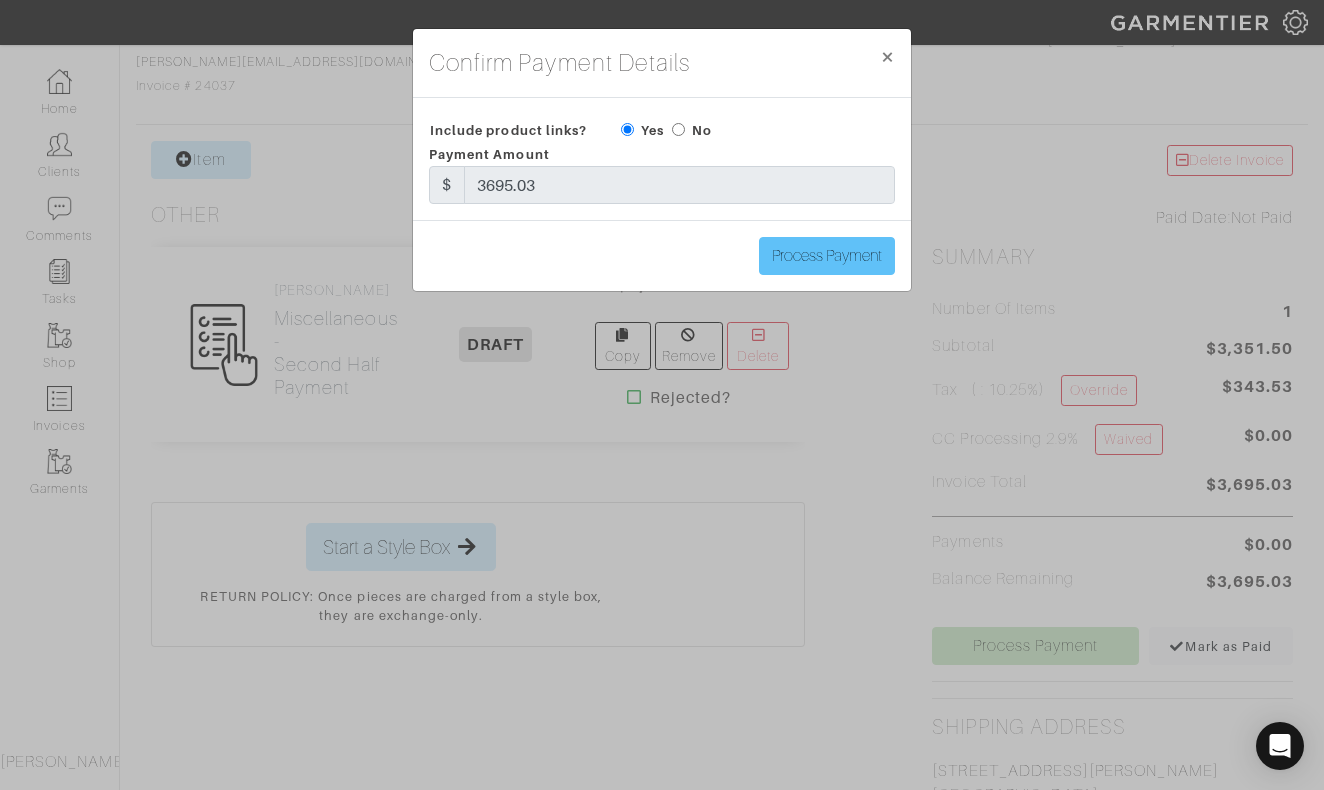click on "Process Payment" at bounding box center (827, 256) 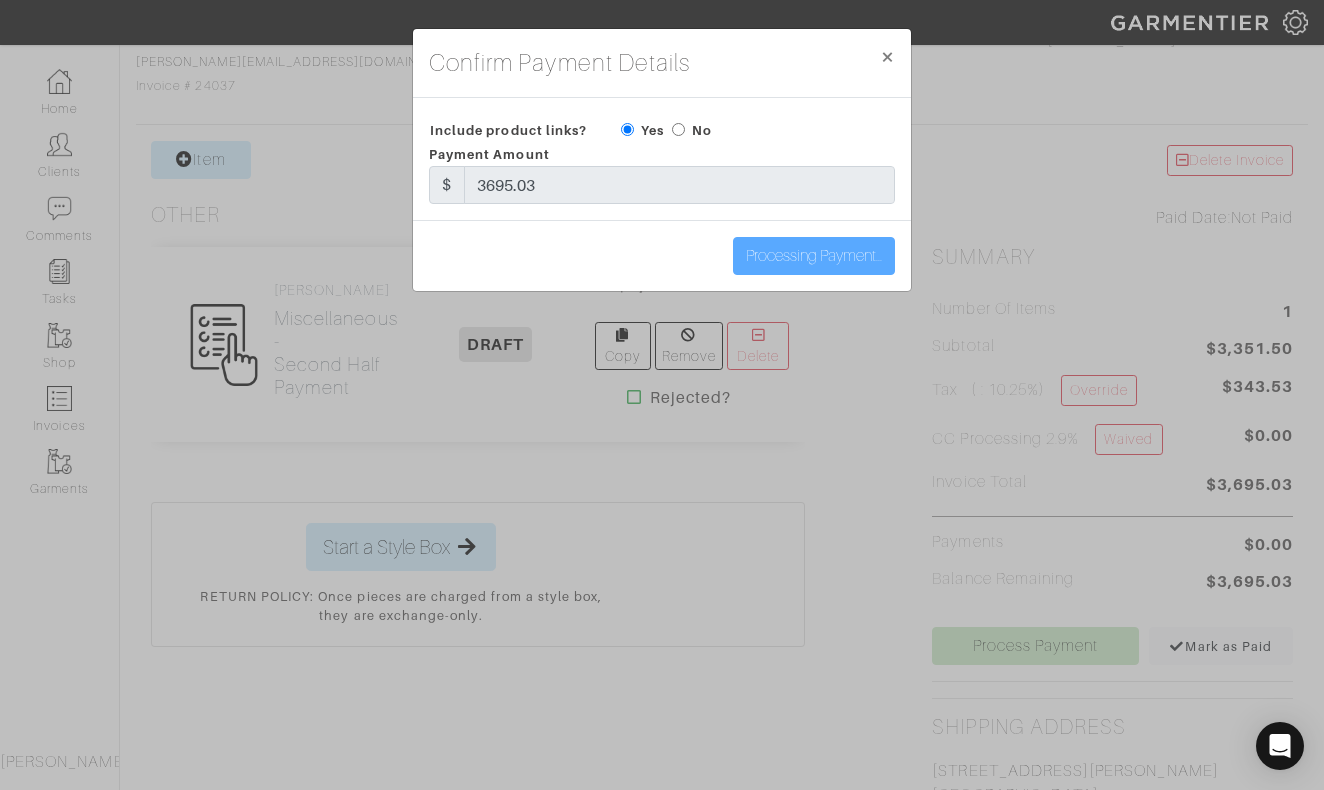 type on "Process Payment" 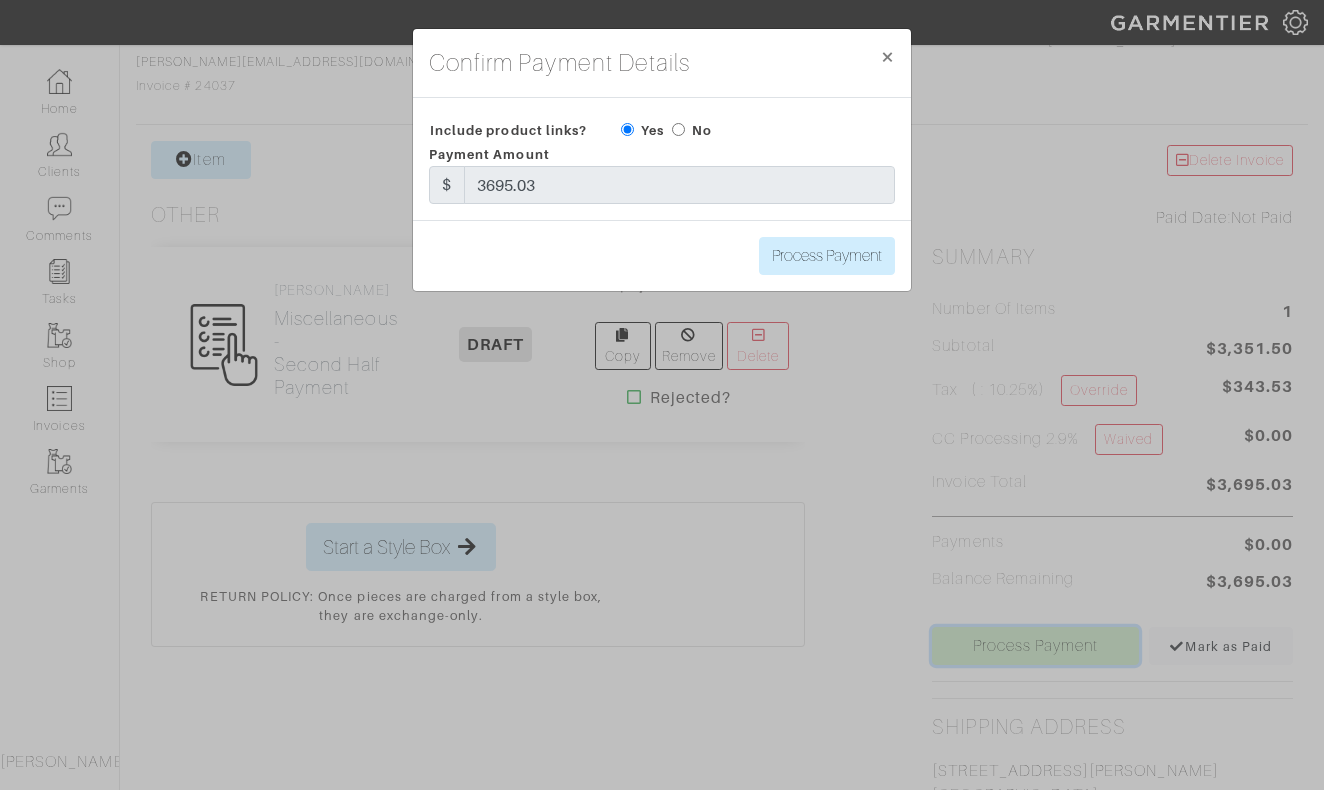 scroll, scrollTop: 0, scrollLeft: 0, axis: both 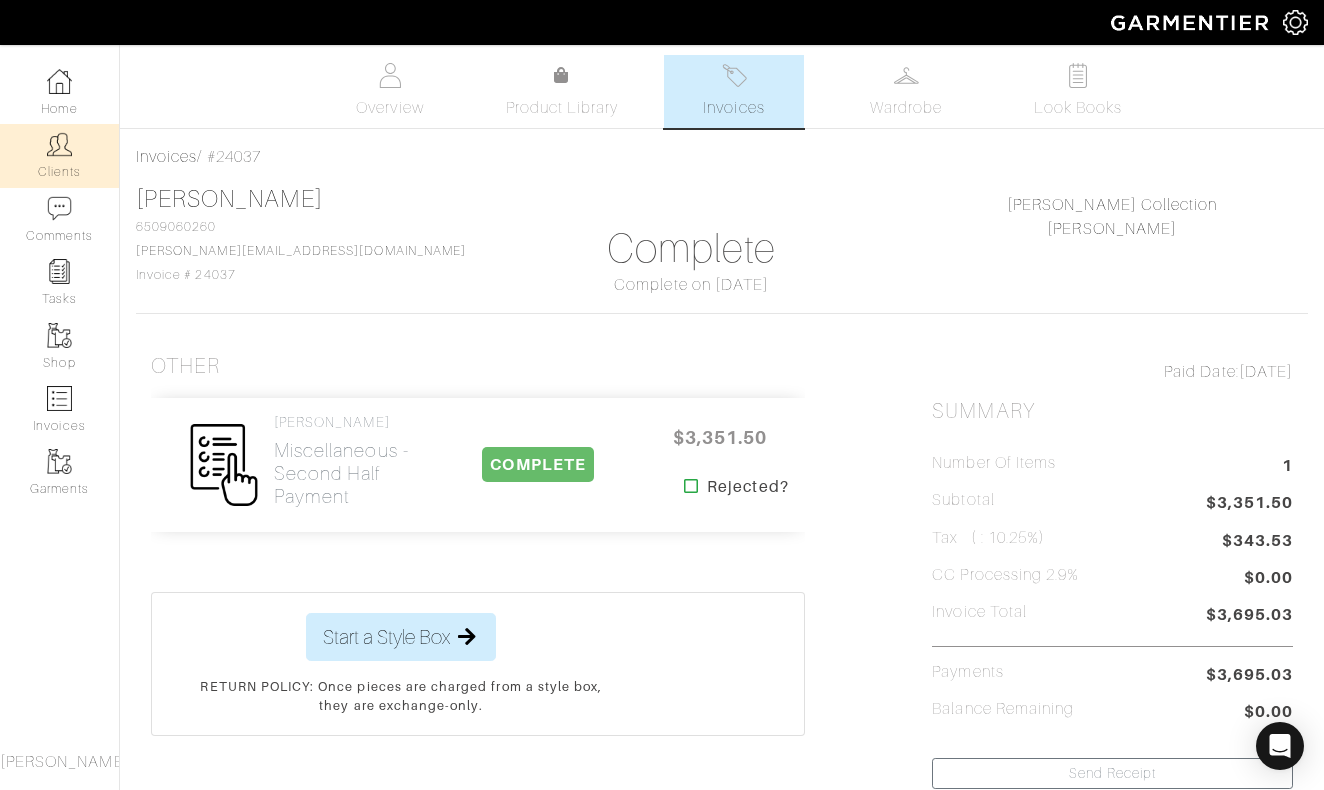 click at bounding box center [59, 144] 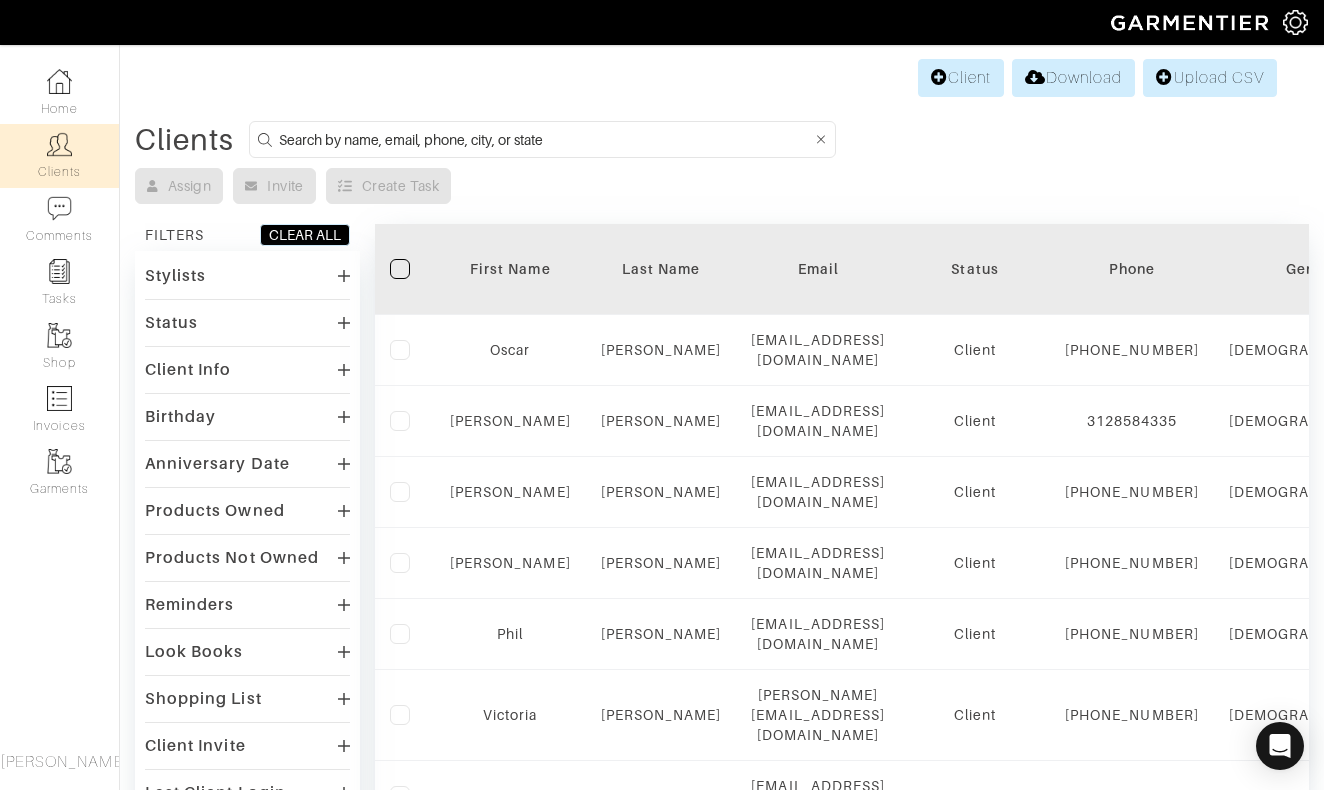 click at bounding box center (545, 139) 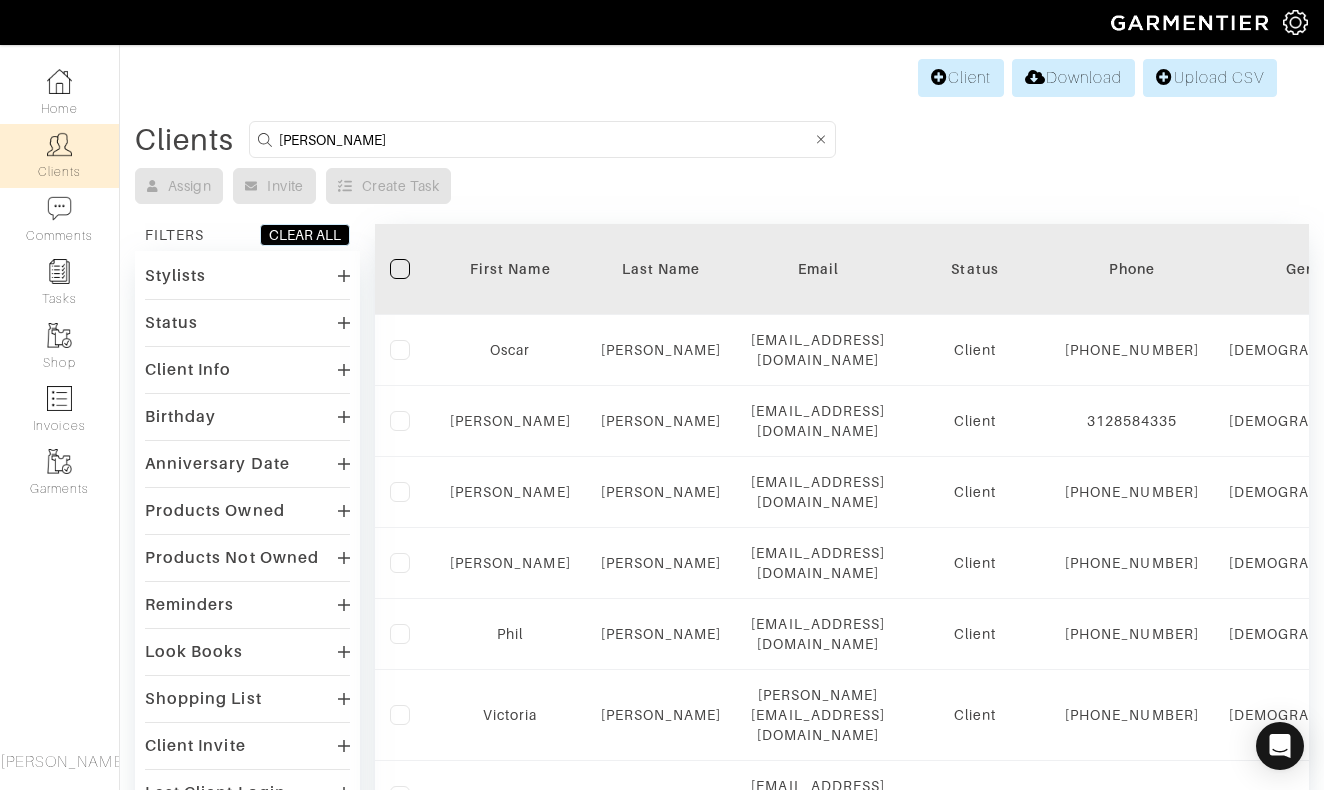 type on "kipp" 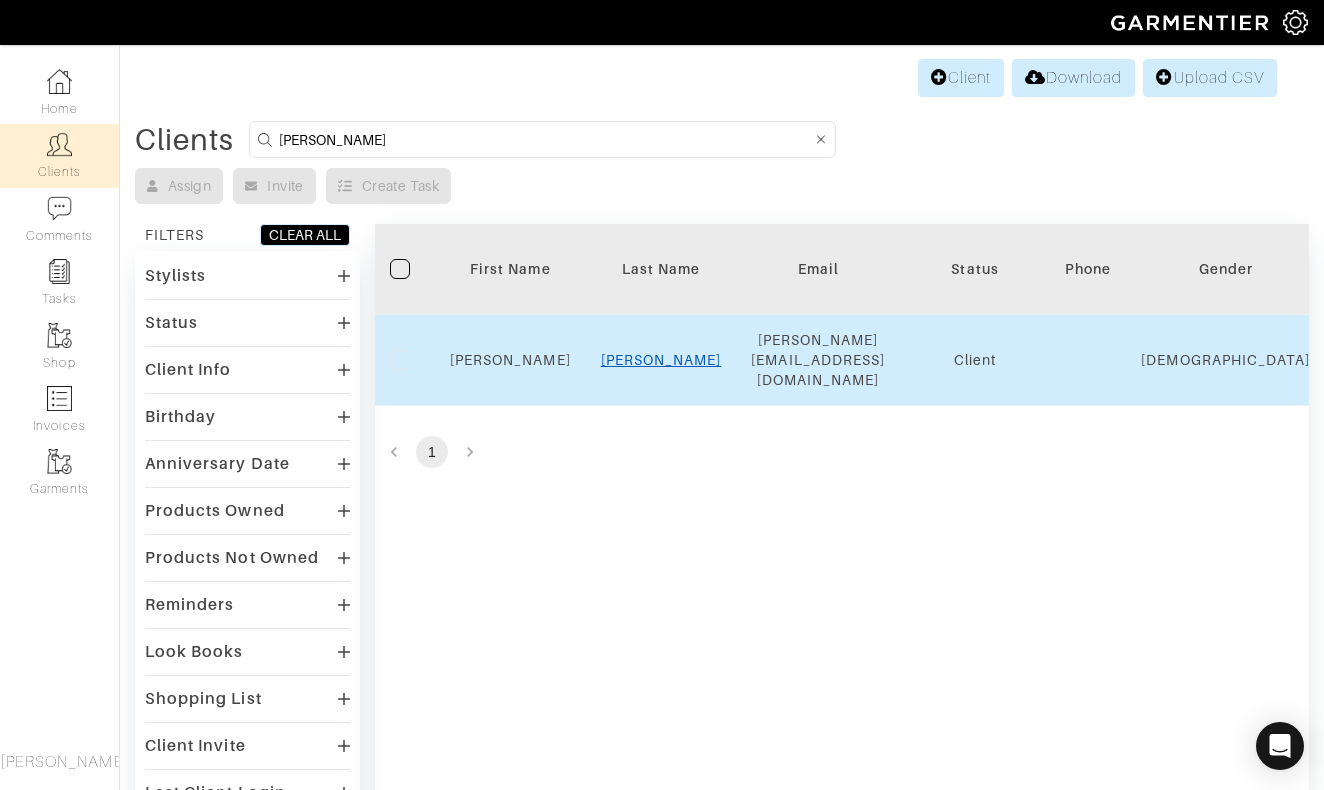 click on "Kipp" at bounding box center (661, 360) 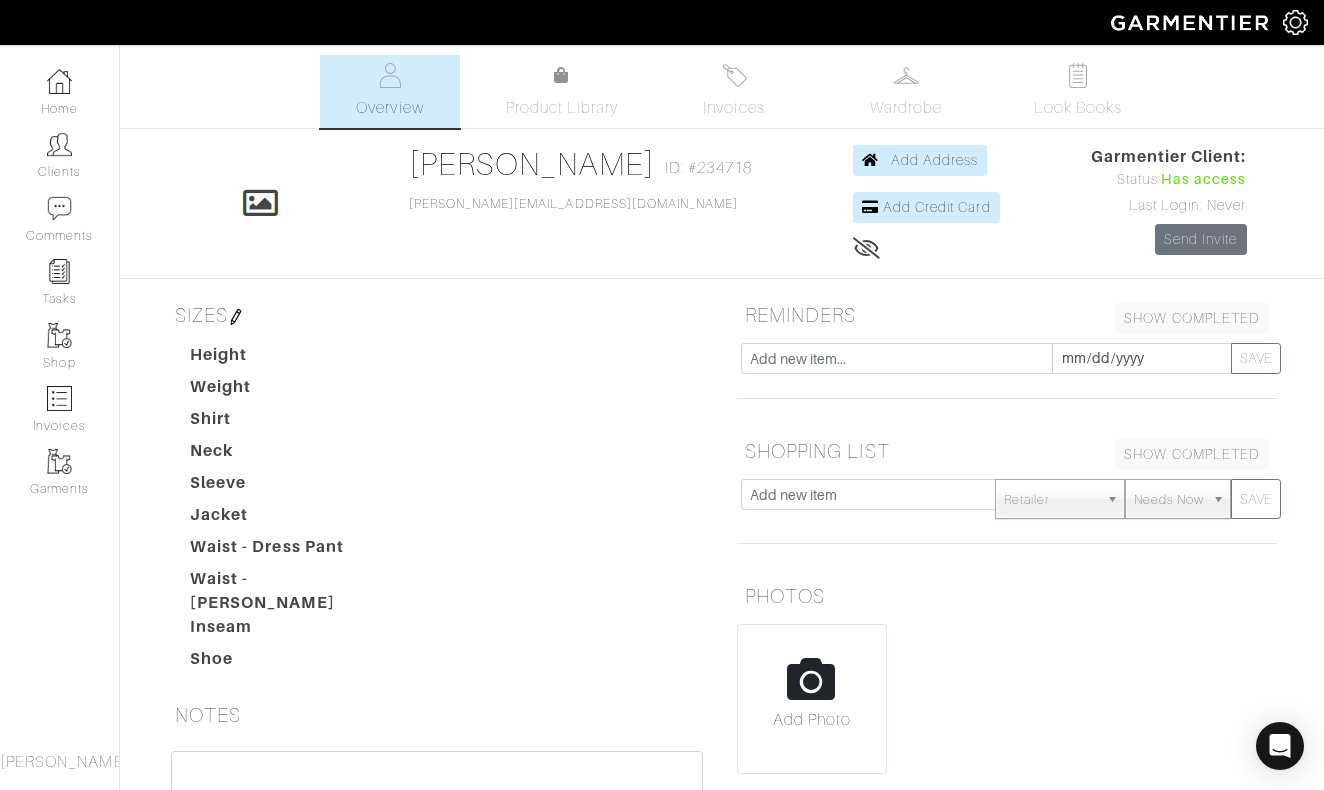 scroll, scrollTop: 0, scrollLeft: 0, axis: both 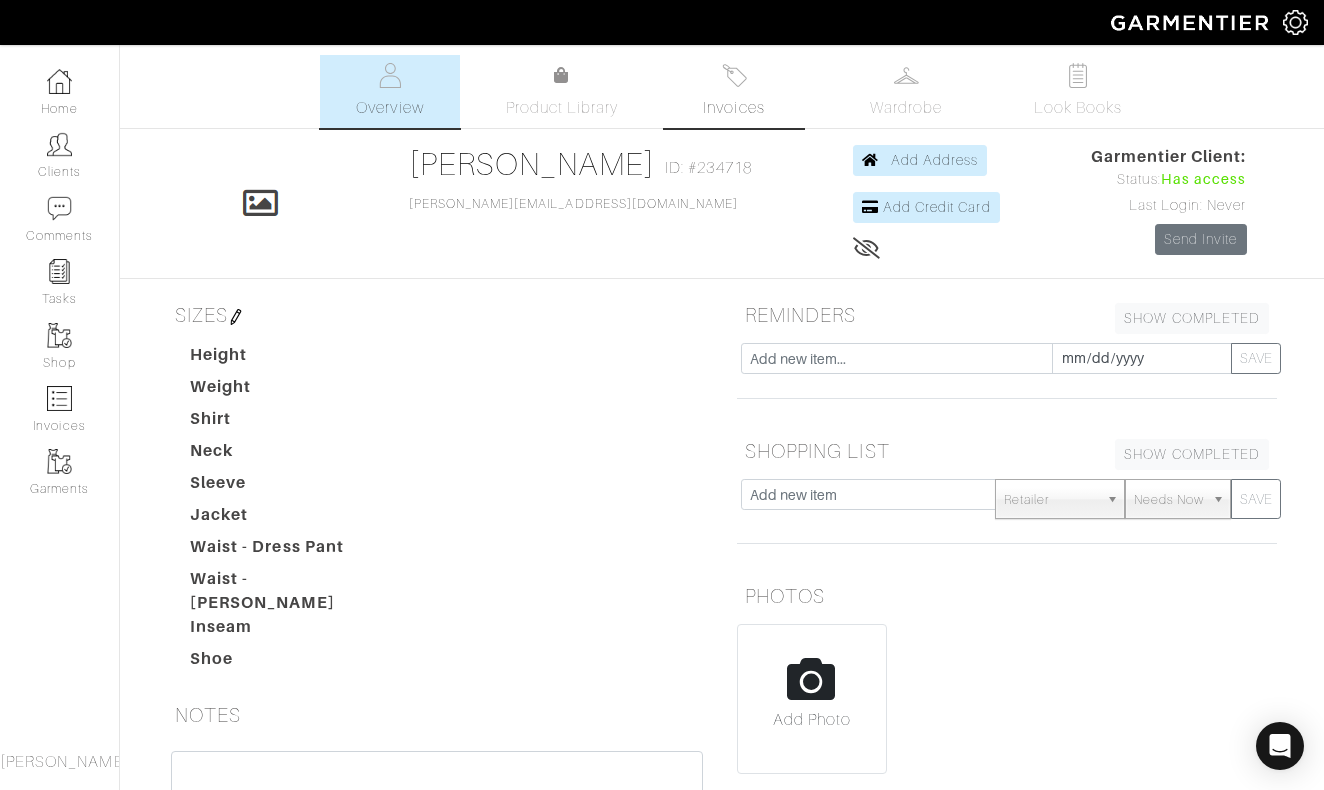 click on "Invoices" at bounding box center [734, 91] 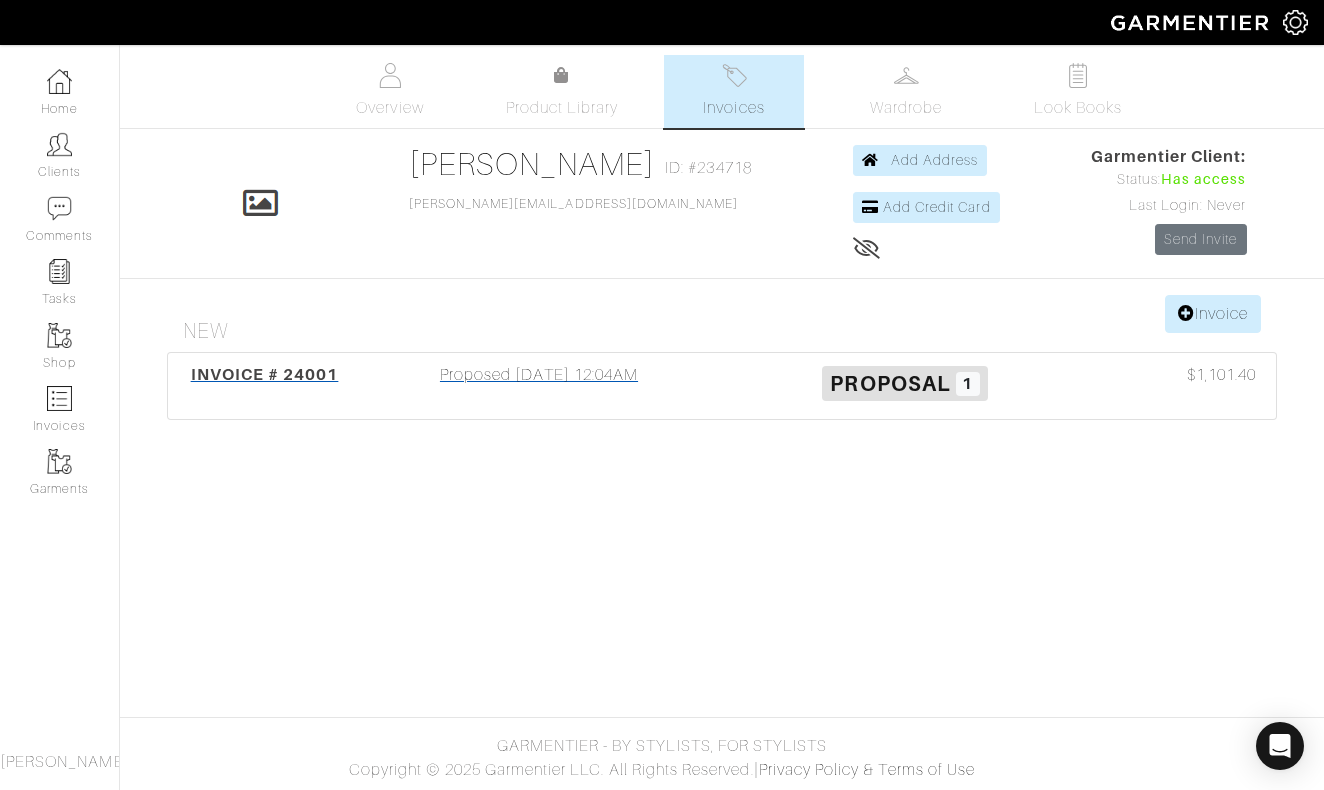 click on "Proposed 06/29/25 12:04AM" at bounding box center (539, 386) 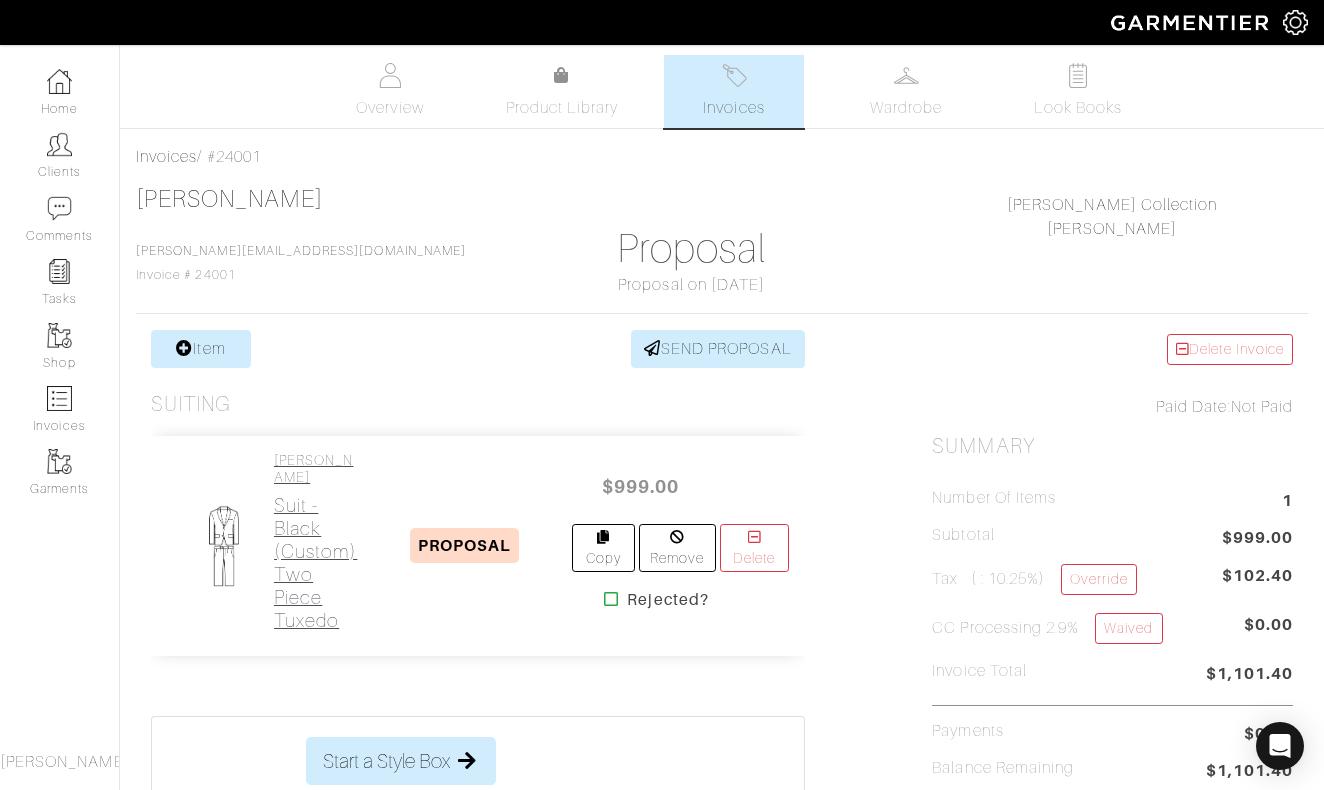 click on "Suit -   Black (Custom)
Two Piece Tuxedo" at bounding box center [315, 563] 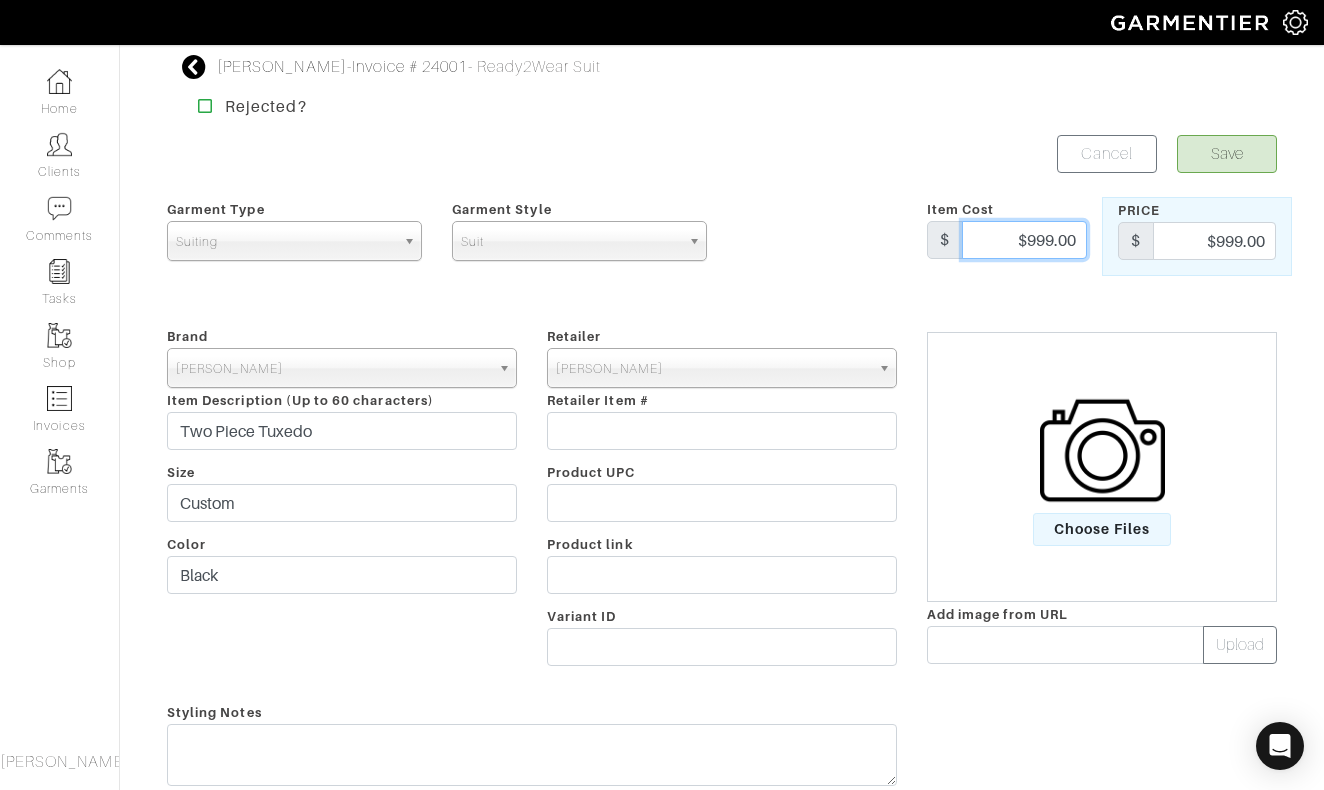 drag, startPoint x: 998, startPoint y: 237, endPoint x: 1113, endPoint y: 241, distance: 115.06954 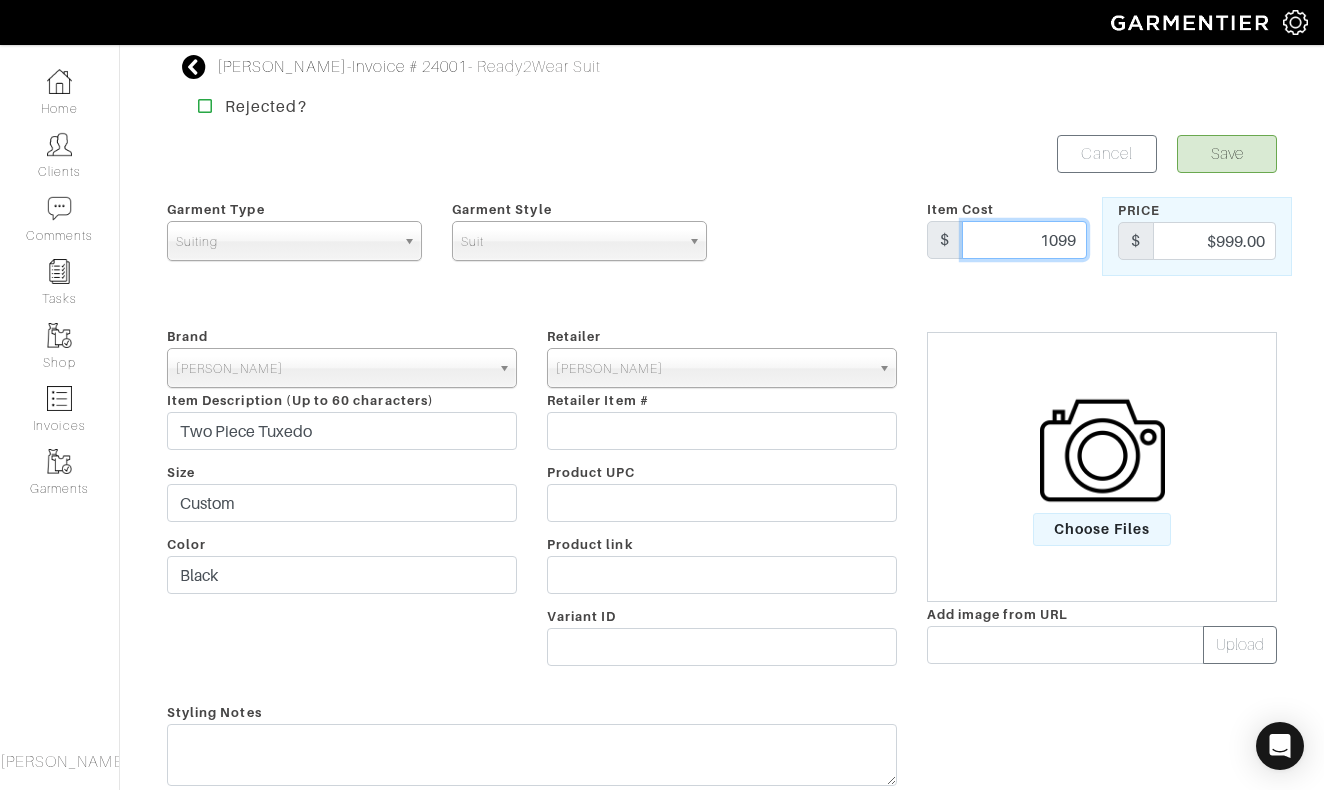 type on "1099" 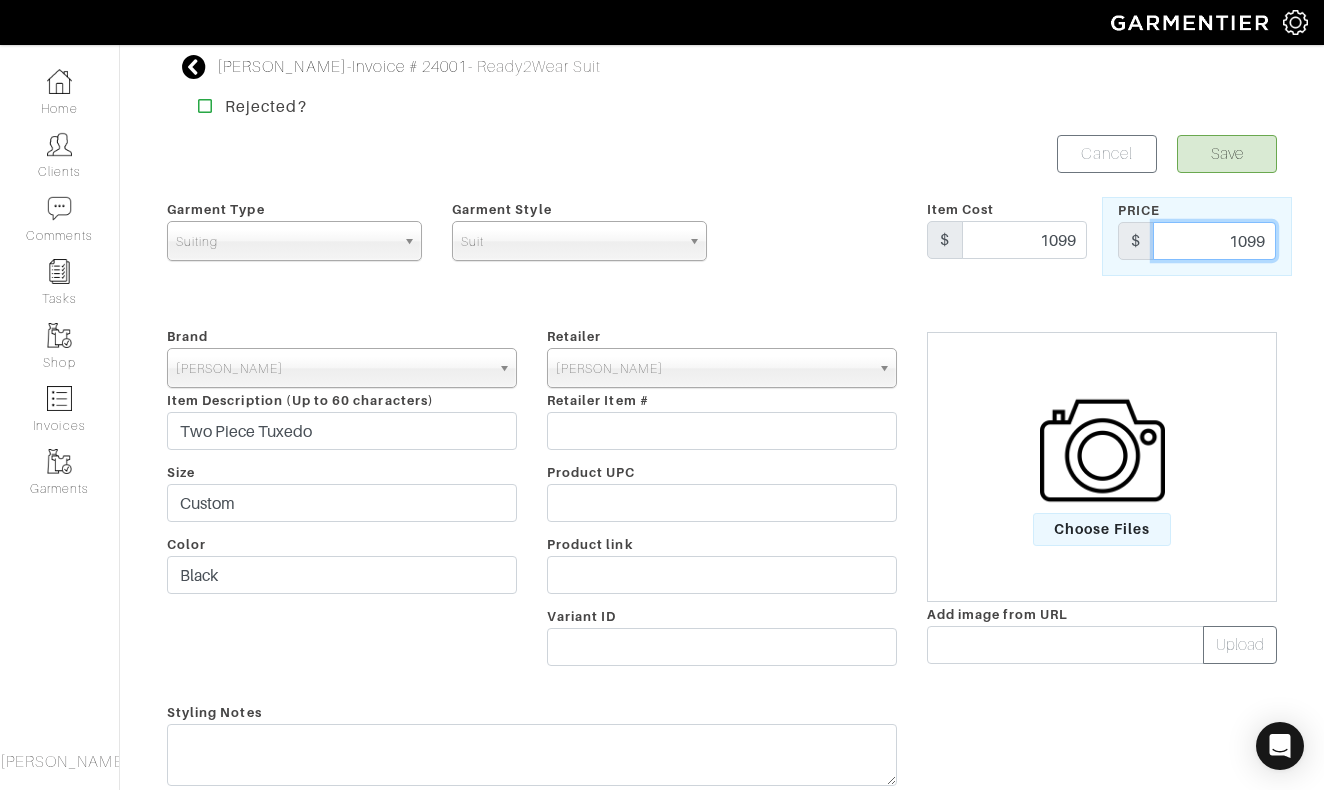 type on "1099" 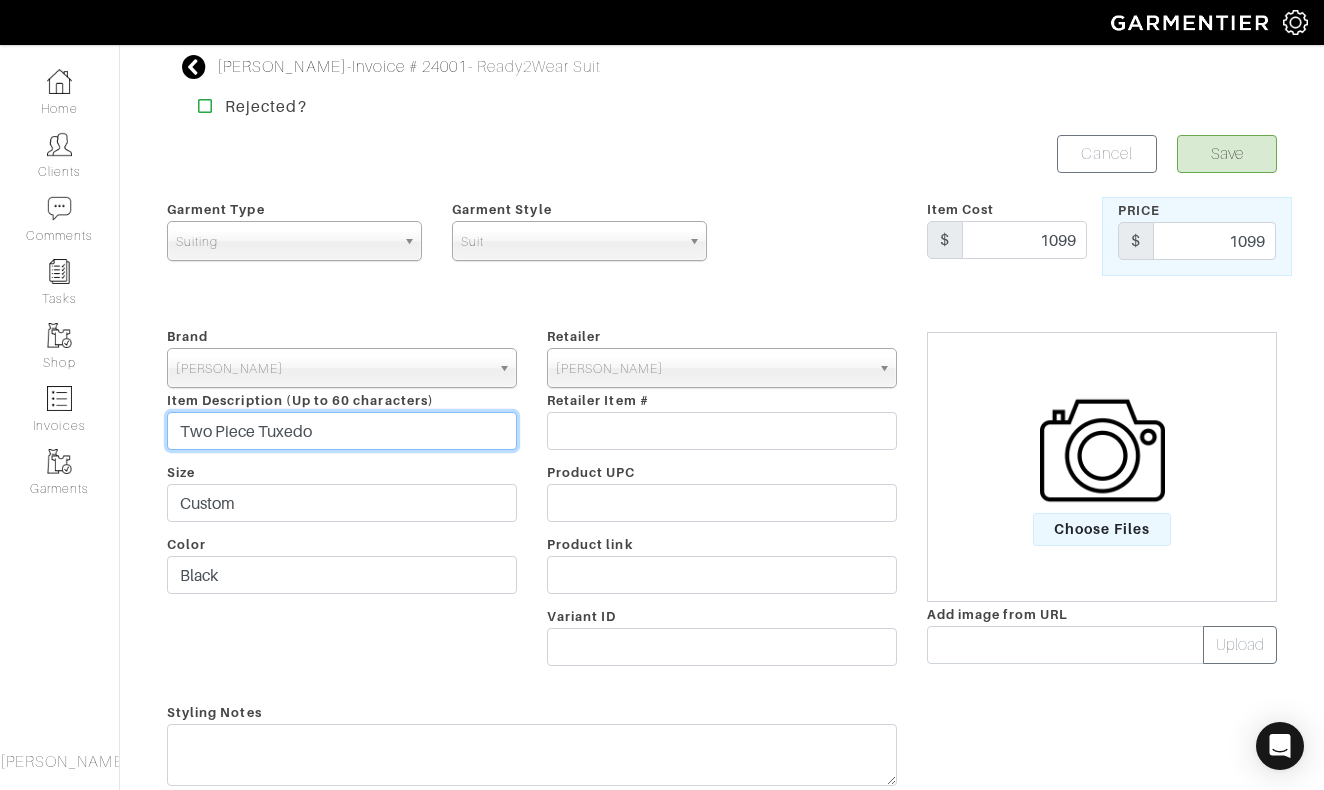 click on "Two Piece Tuxedo" at bounding box center [342, 431] 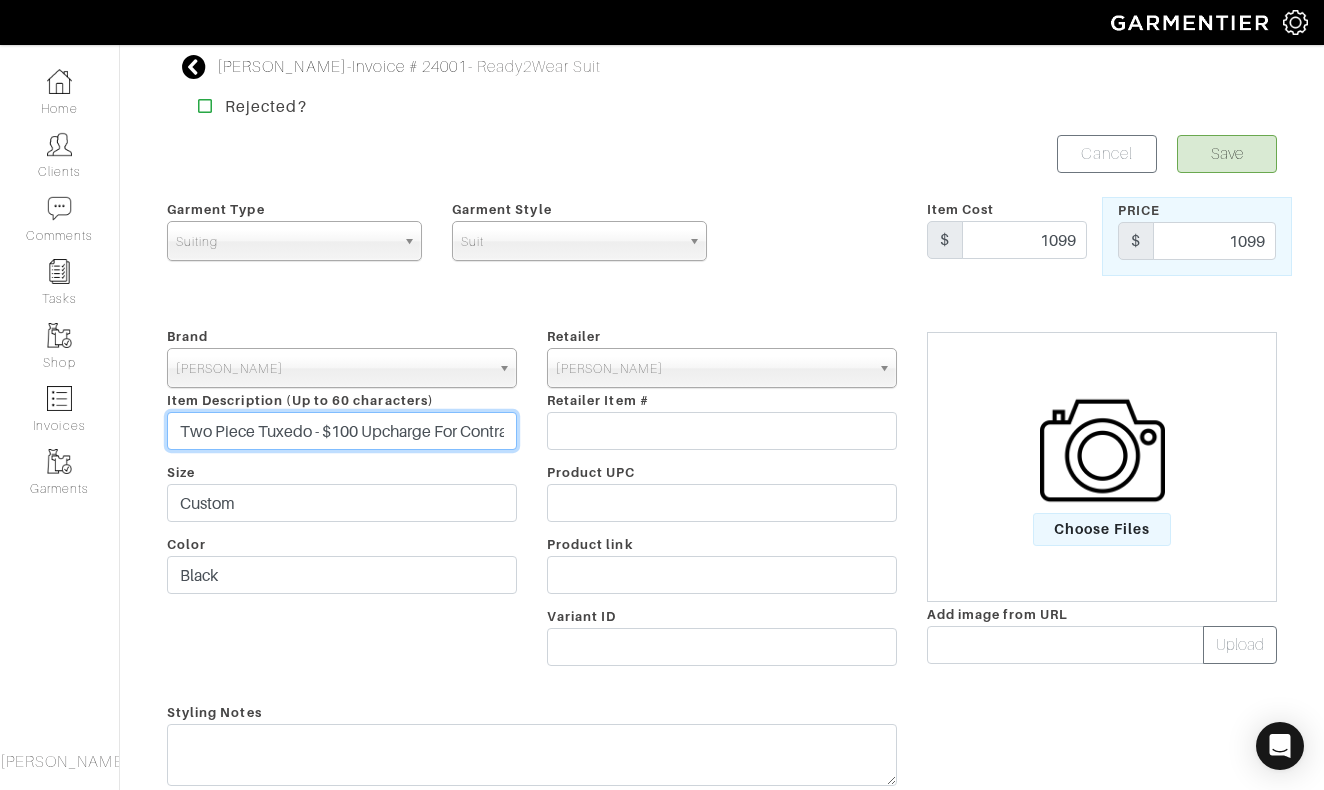 click on "Two Piece Tuxedo - $100 Upcharge For Contrast Lapel" at bounding box center [342, 431] 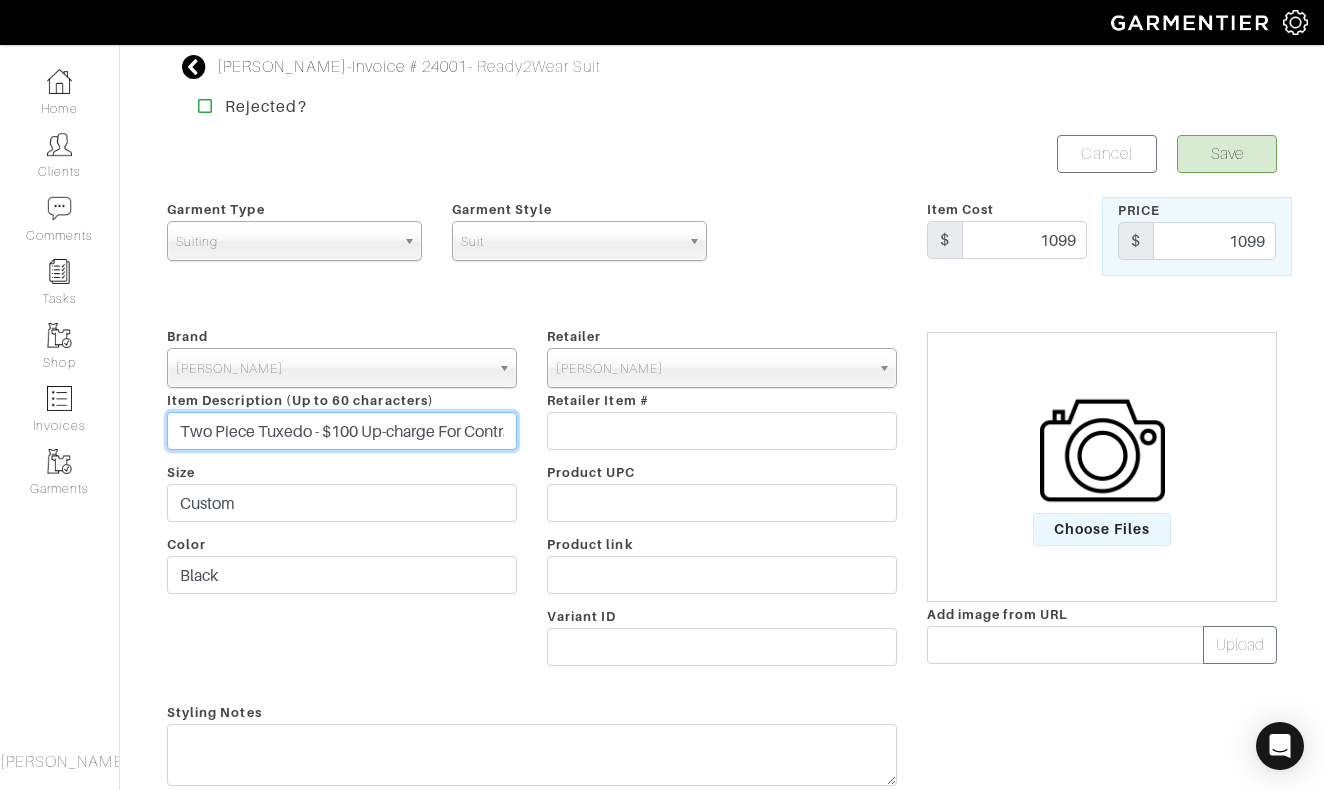 drag, startPoint x: 473, startPoint y: 428, endPoint x: 526, endPoint y: 432, distance: 53.15073 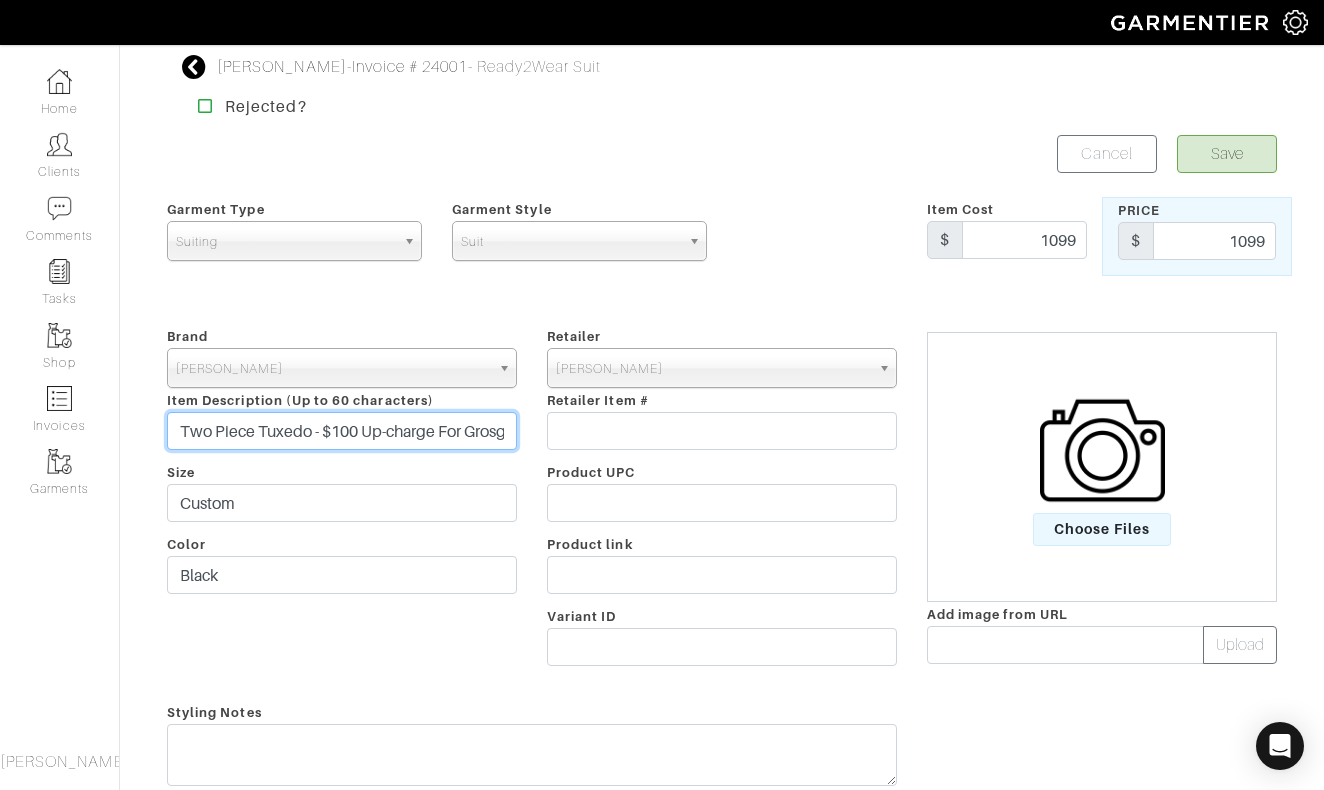 type on "Two Piece Tuxedo - $100 Up-charge For Grosgrain Contrast" 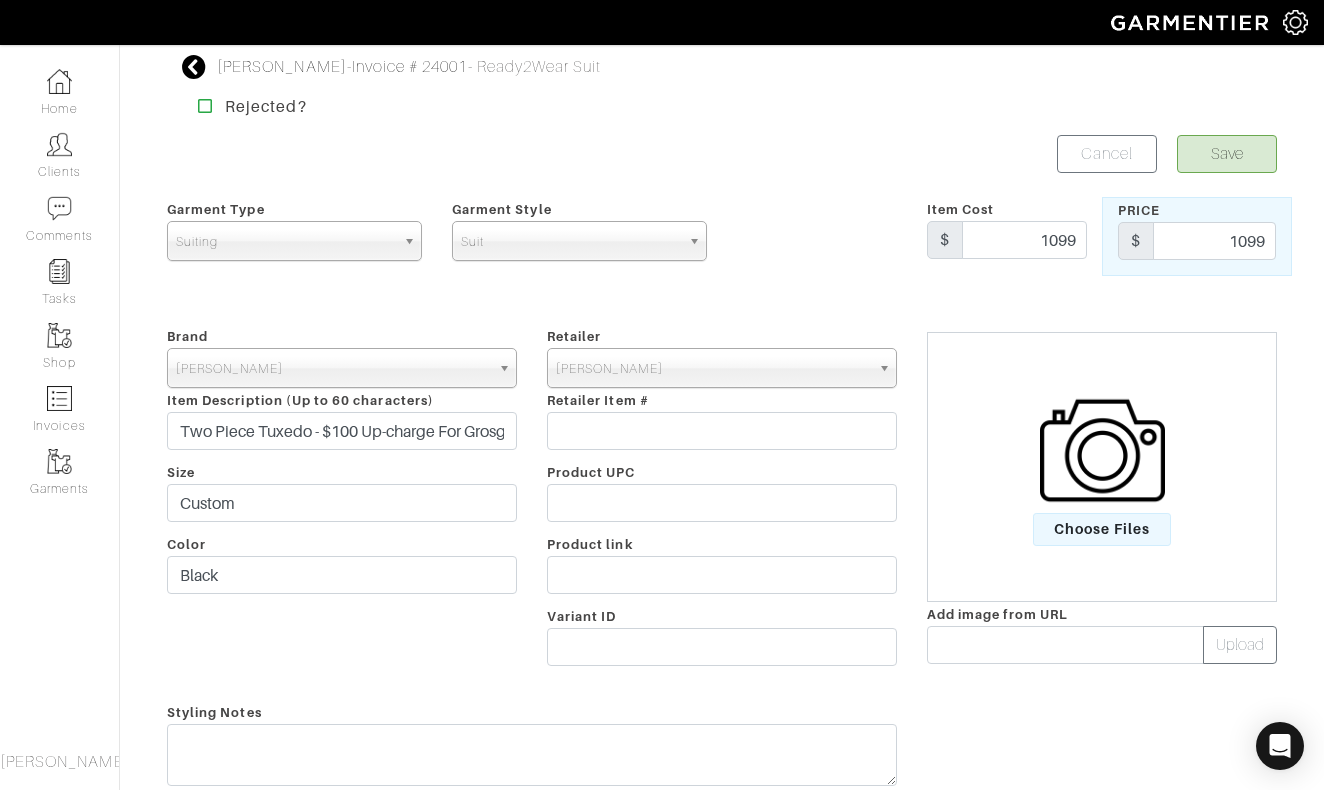 click on "Save" at bounding box center (1227, 154) 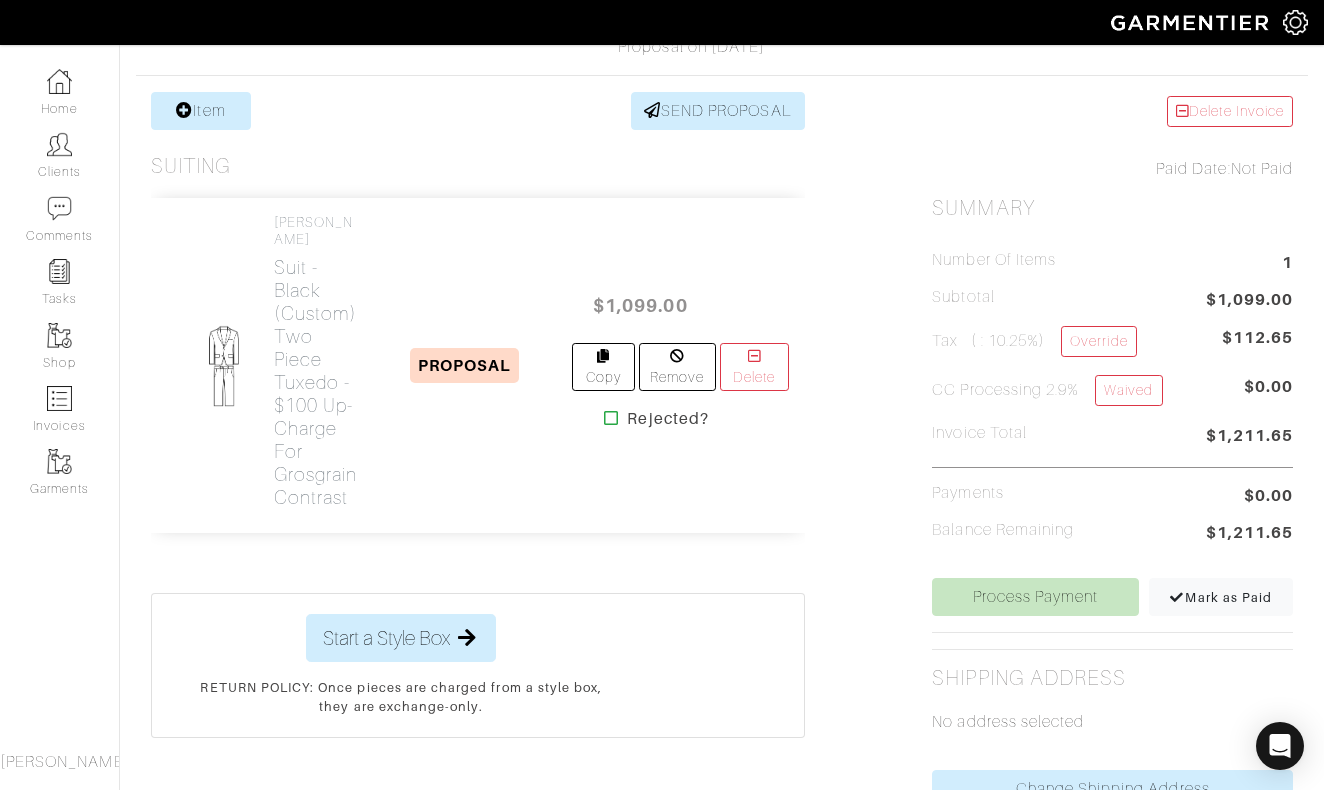 scroll, scrollTop: 238, scrollLeft: 3, axis: both 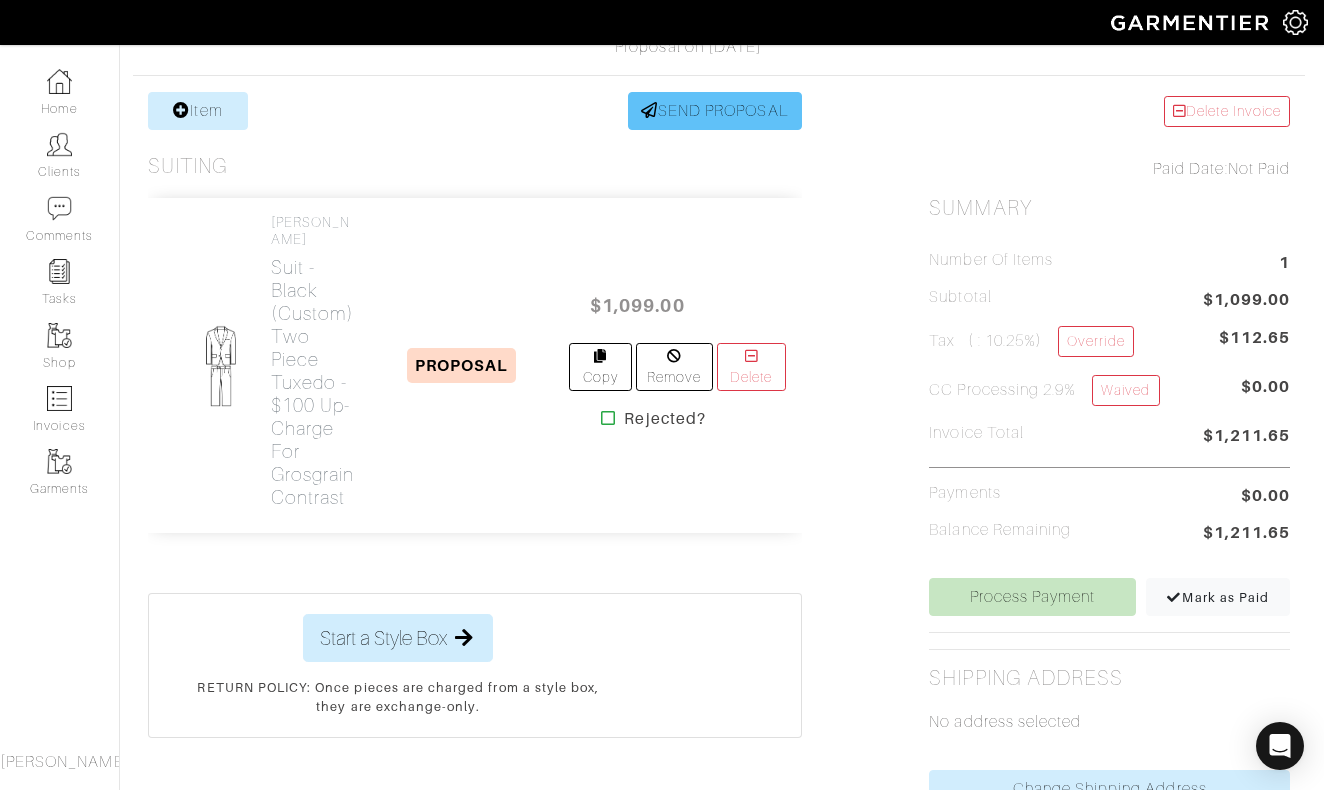 click on "SEND PROPOSAL" at bounding box center (715, 111) 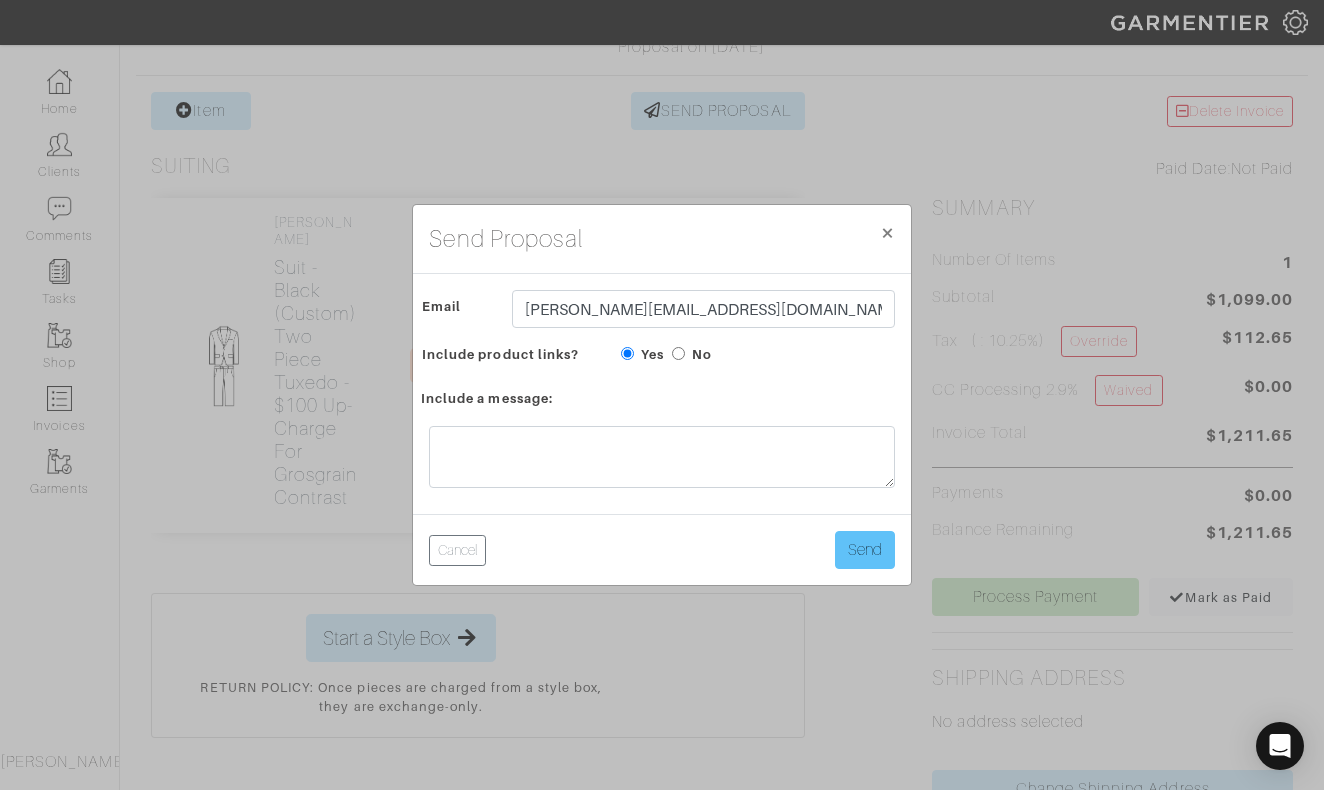 click on "Send" at bounding box center [865, 550] 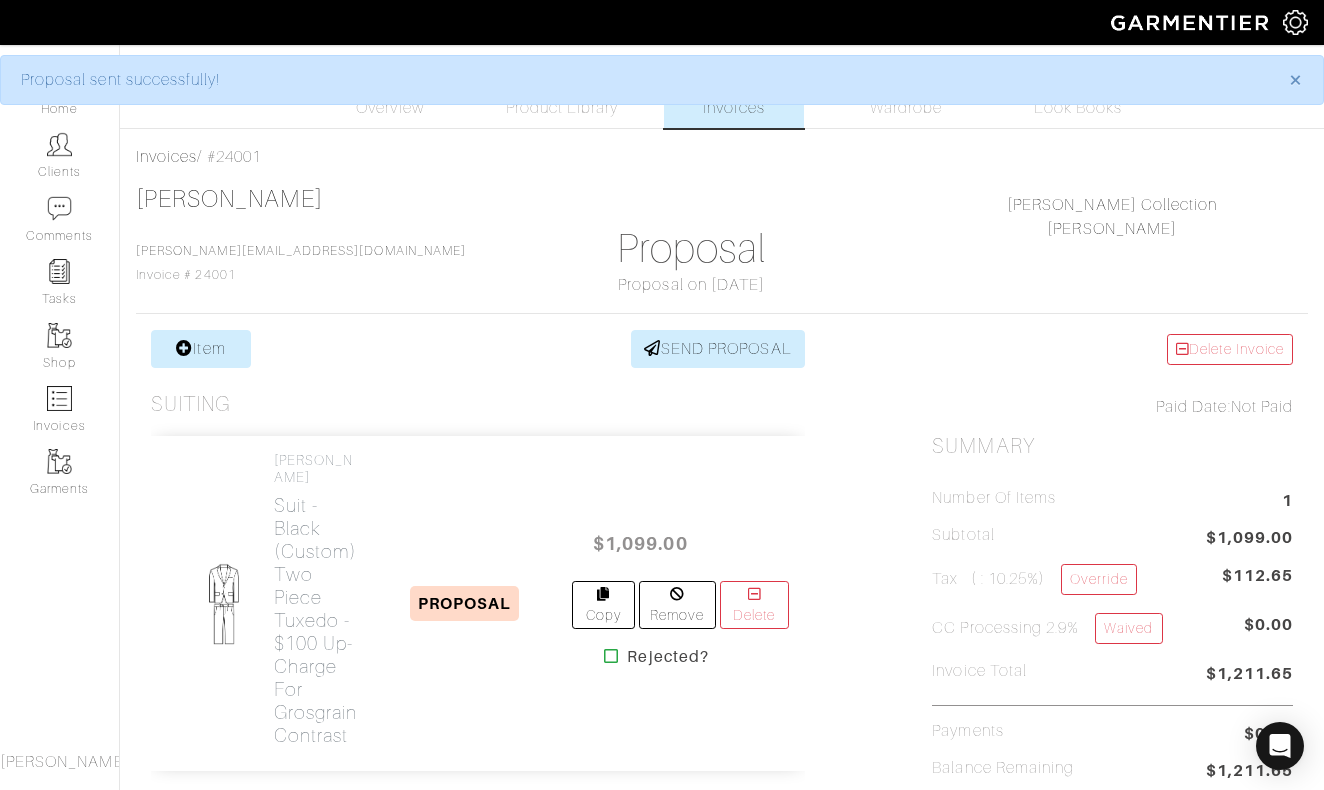 scroll, scrollTop: 0, scrollLeft: 0, axis: both 